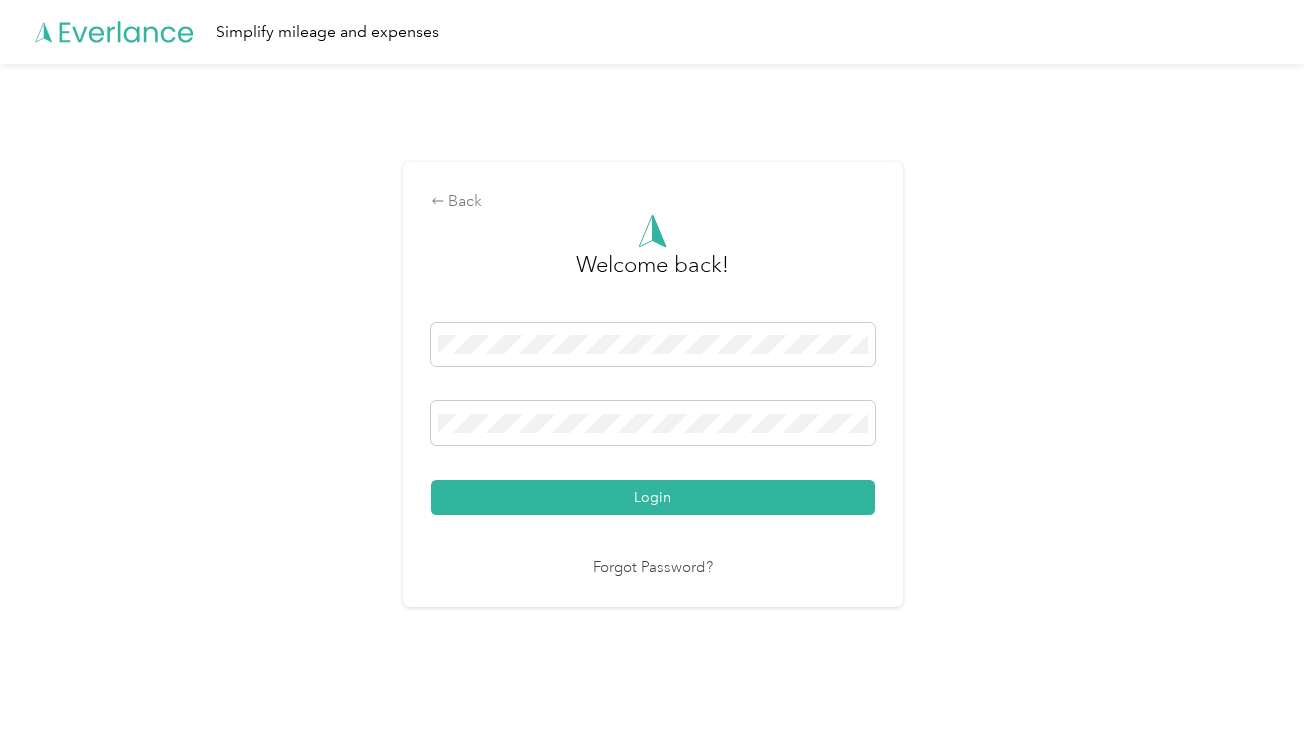 scroll, scrollTop: 0, scrollLeft: 0, axis: both 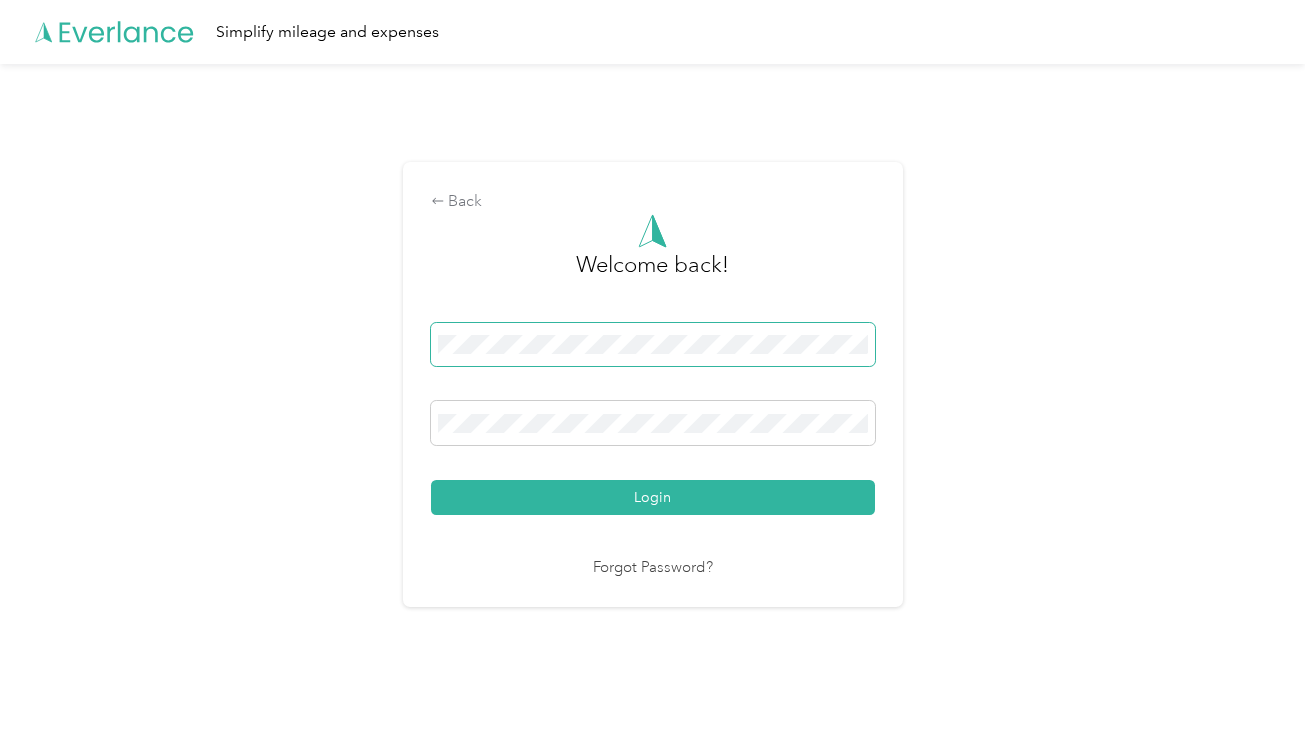 click at bounding box center [653, 345] 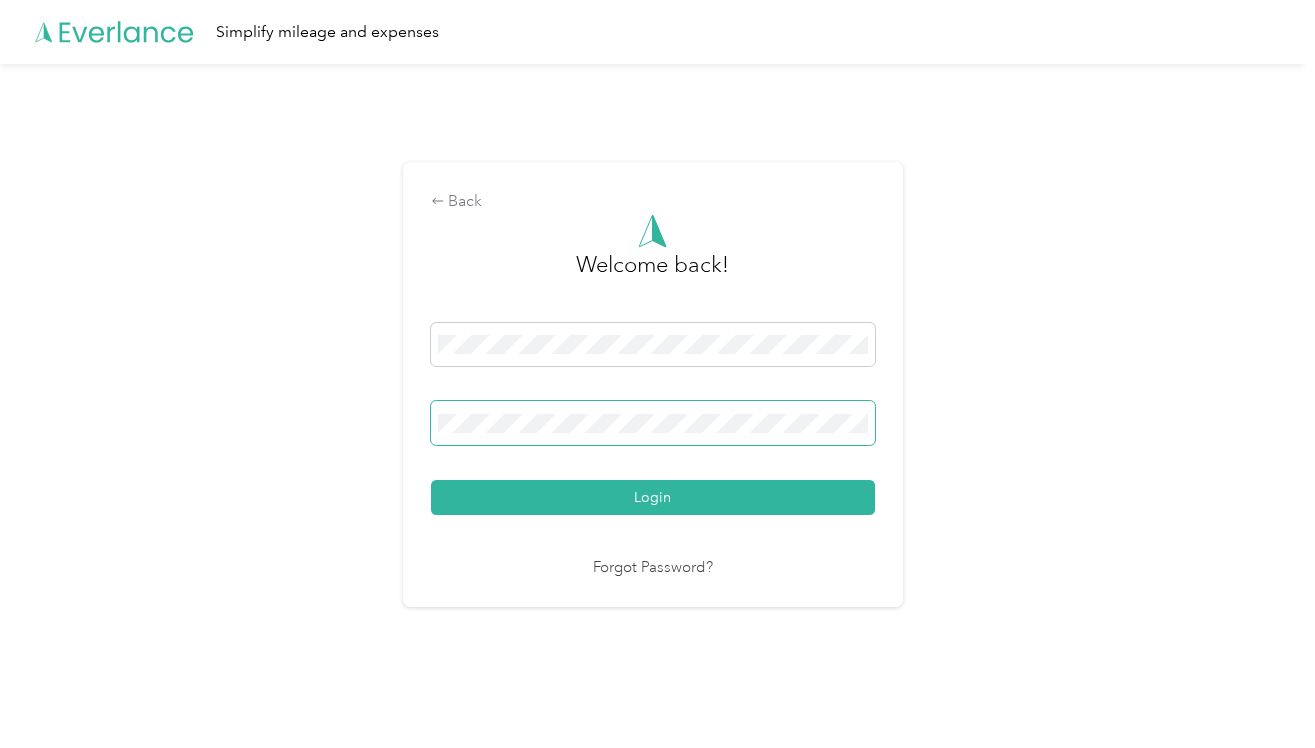 click on "Login" at bounding box center [653, 497] 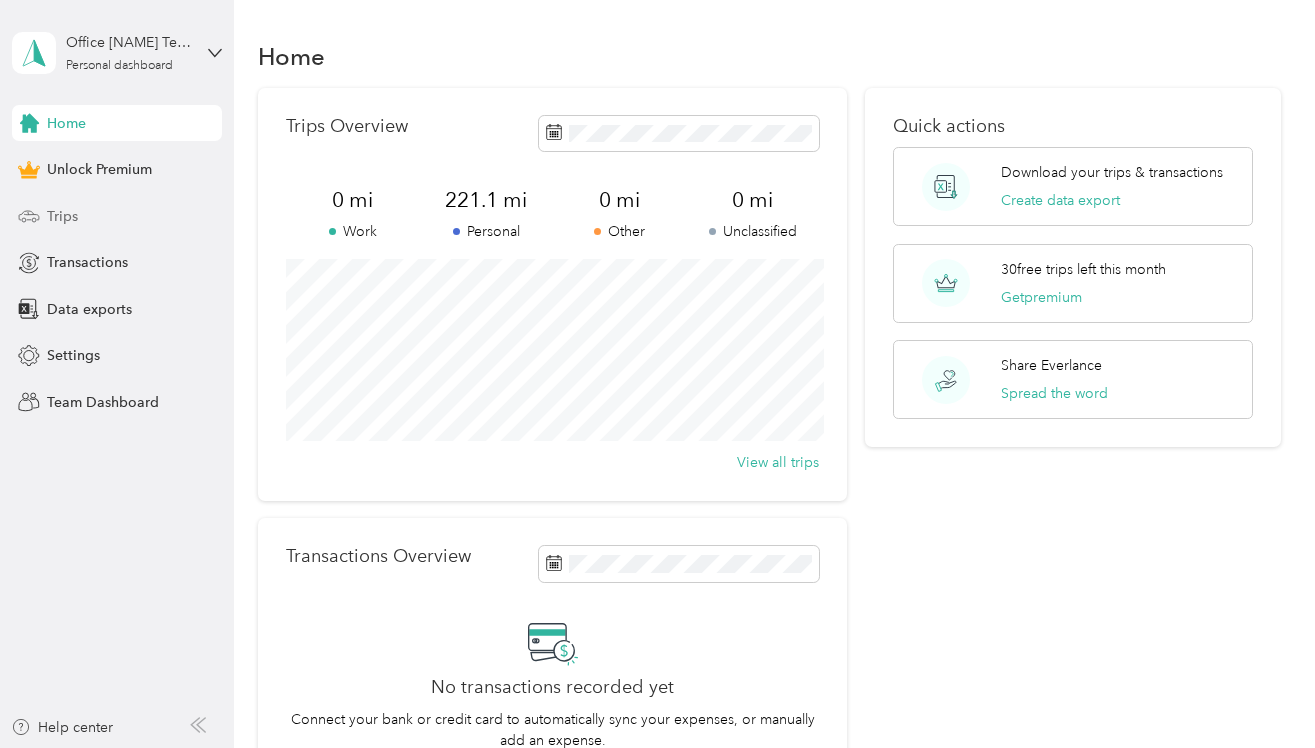 click on "Trips" at bounding box center (62, 216) 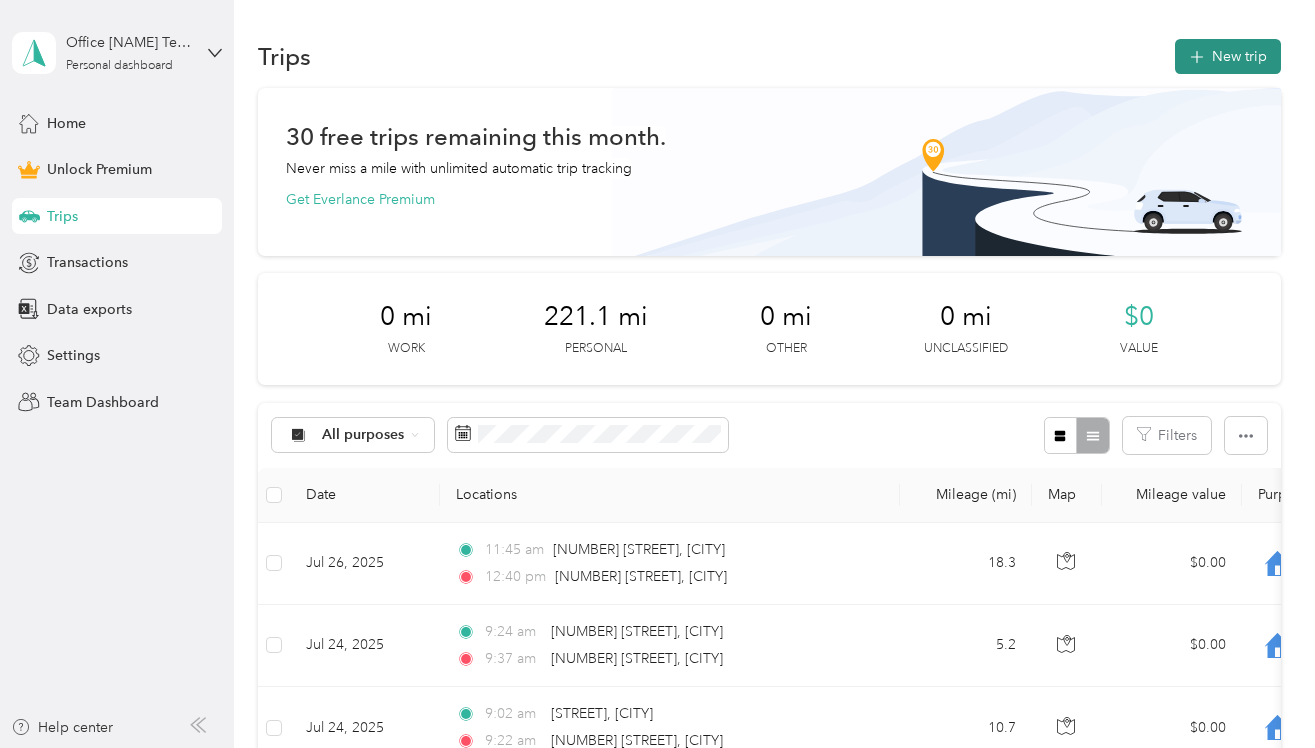 click 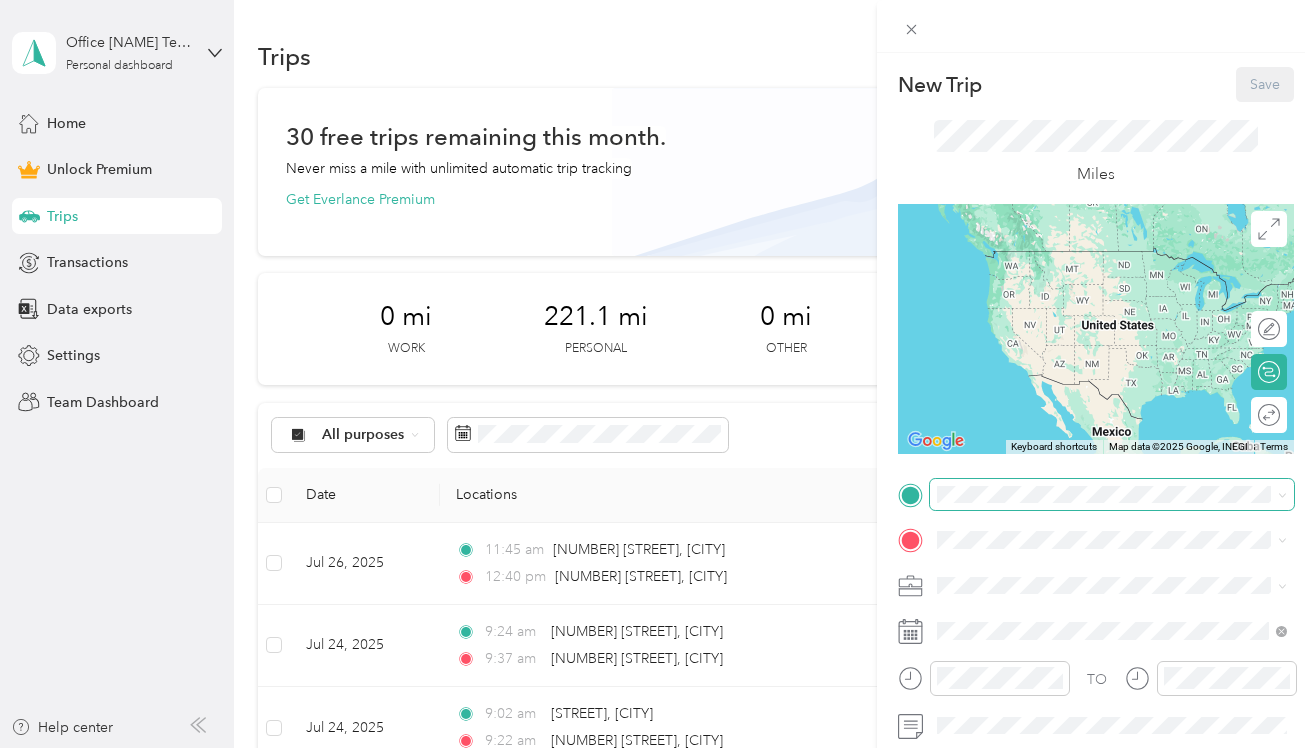 click at bounding box center [1112, 495] 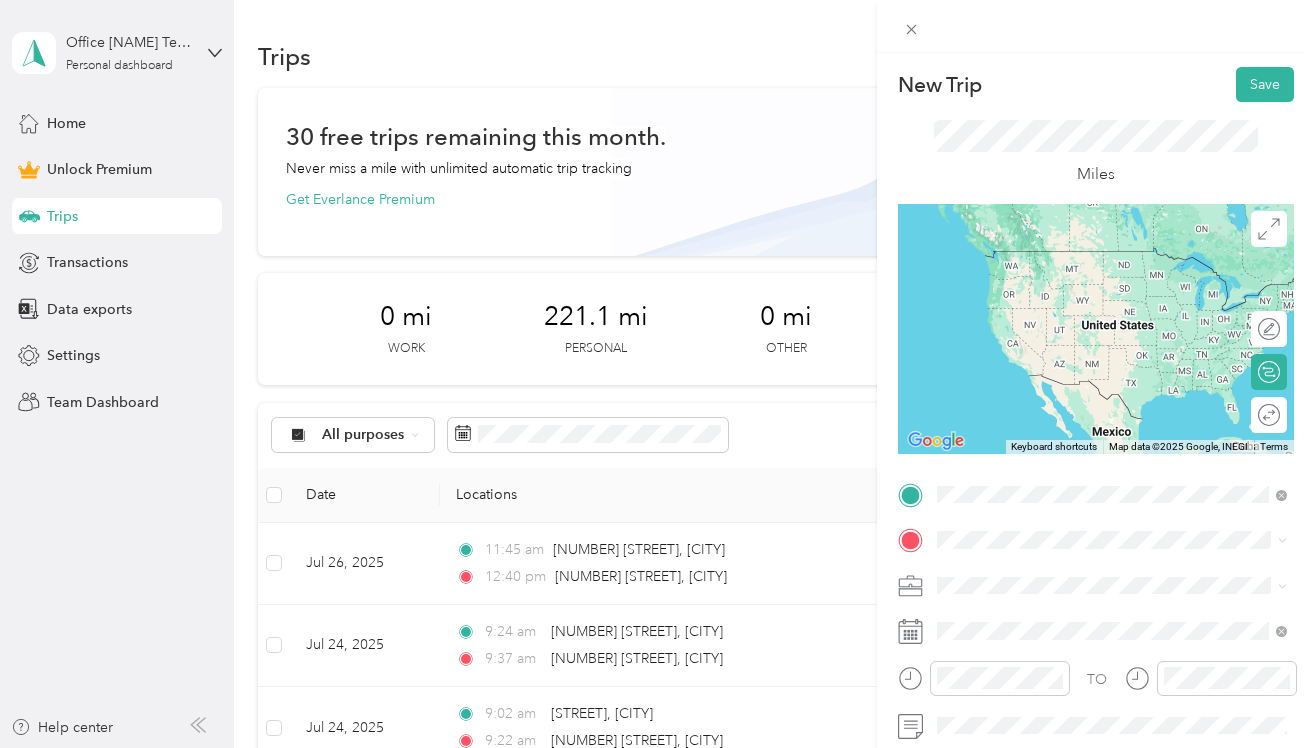 click on "[NUMBER] [STREET]
[CITY], [STATE] [POSTAL_CODE], [COUNTRY]" at bounding box center [1118, 259] 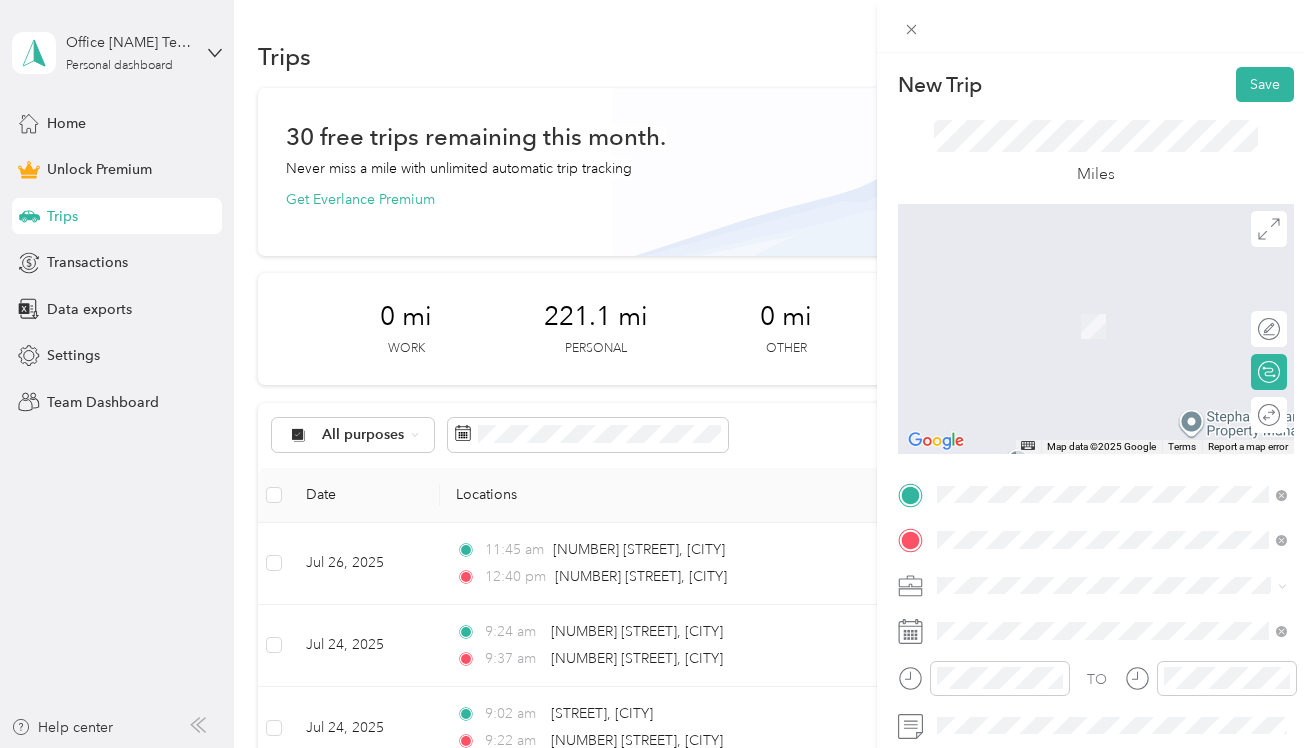 click on "[NUMBER] [STREET]
[CITY], [STATE] [POSTAL_CODE], [COUNTRY]" at bounding box center (1118, 326) 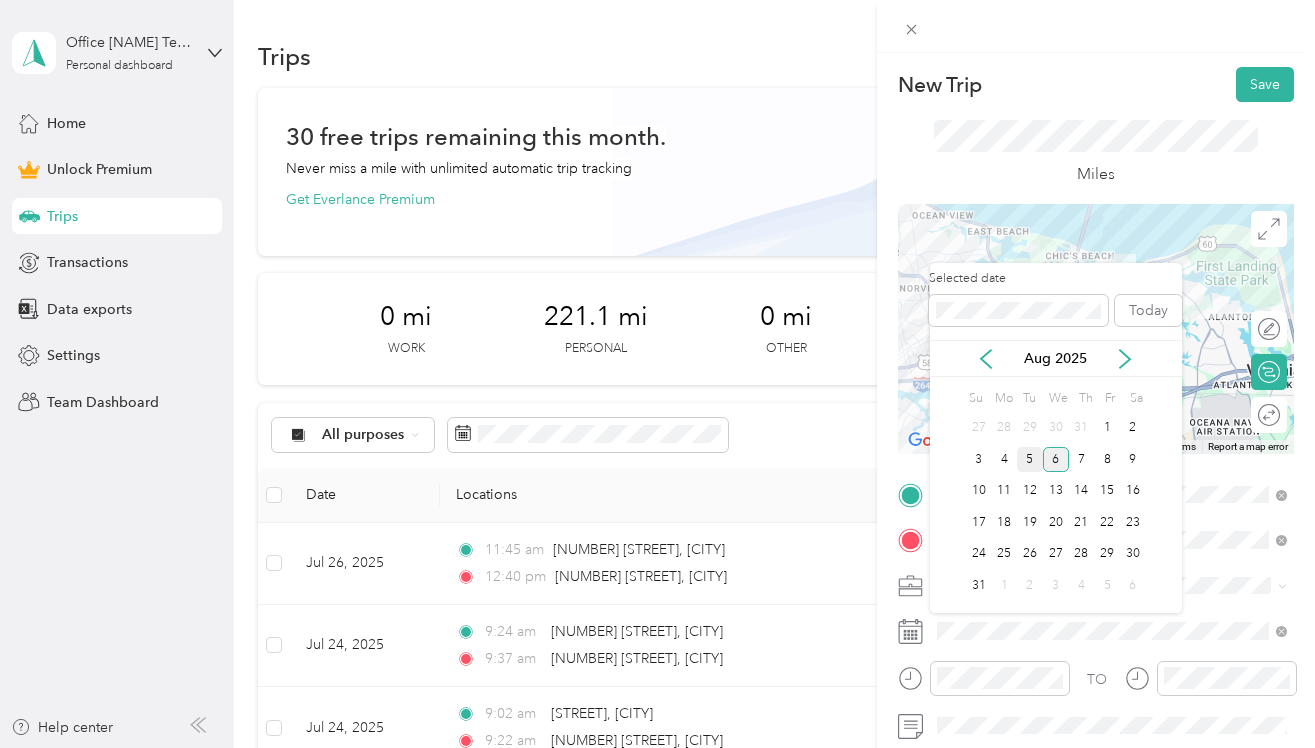 click on "5" at bounding box center (1030, 459) 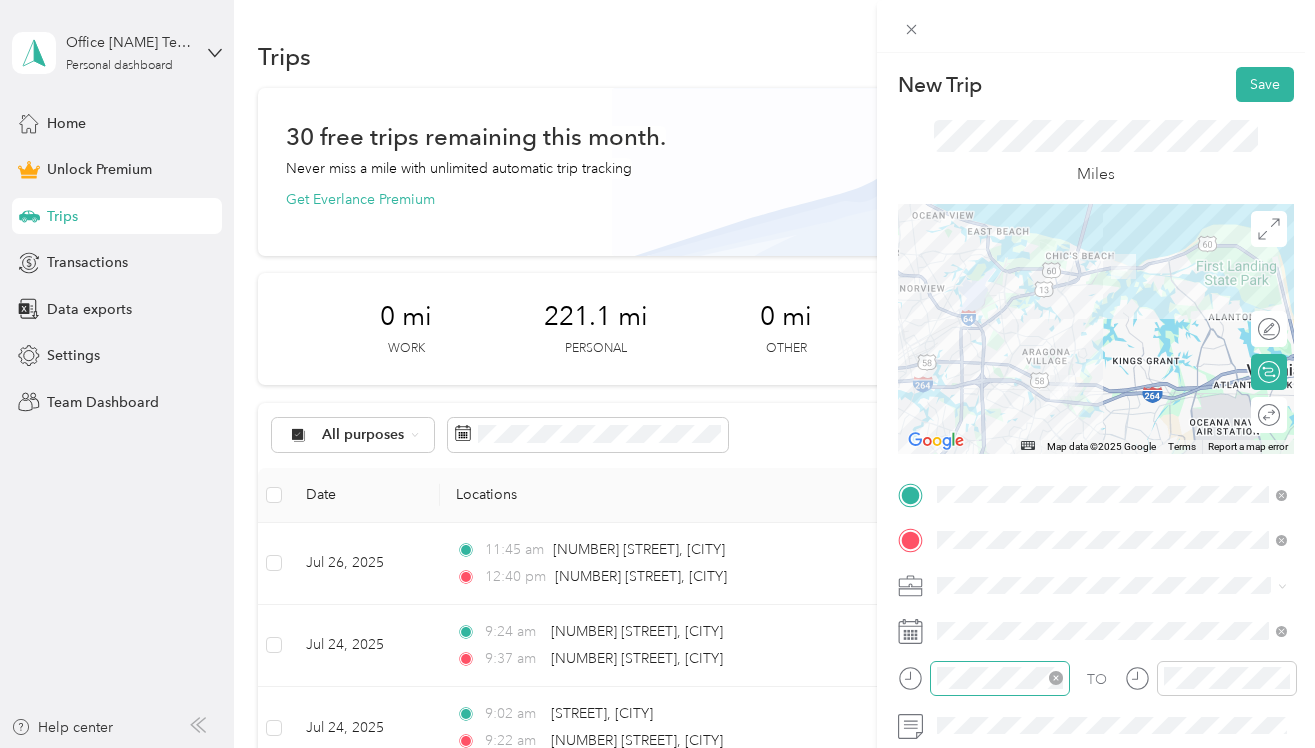 scroll, scrollTop: 58, scrollLeft: 0, axis: vertical 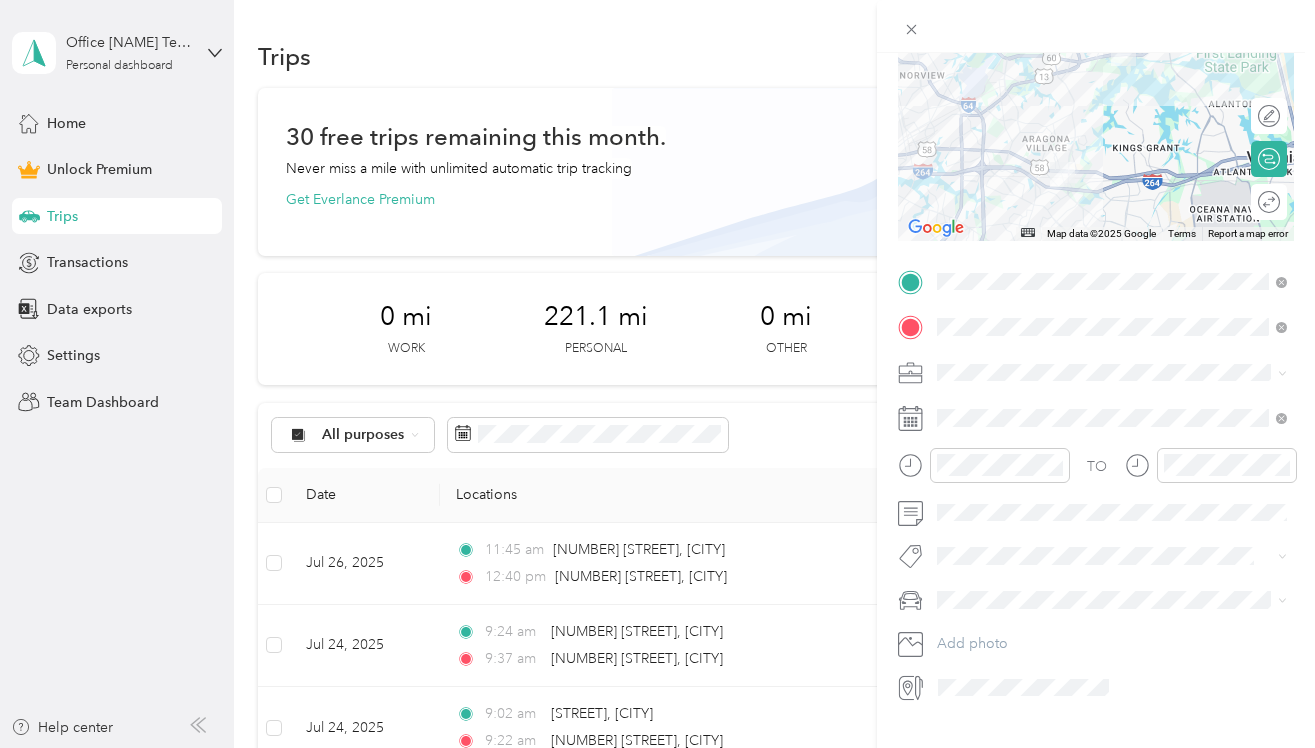 click on "[NAME]'s car" at bounding box center [985, 628] 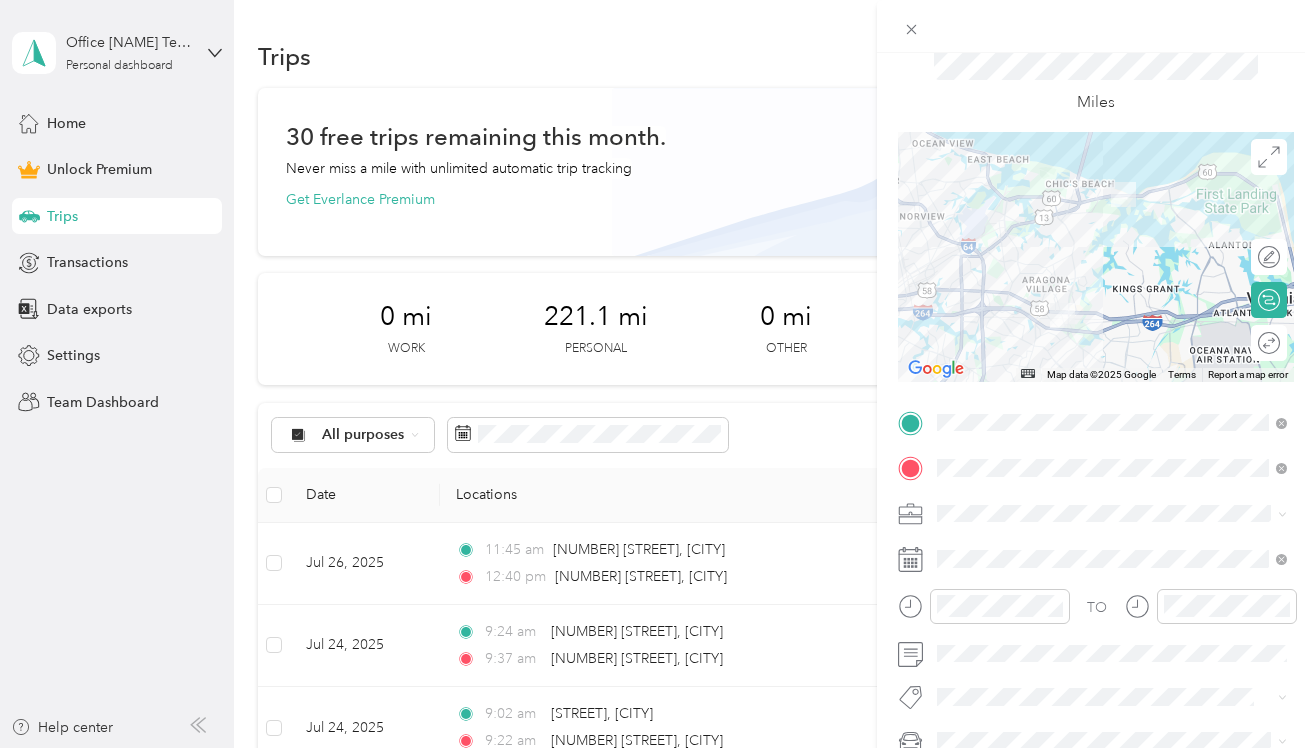 scroll, scrollTop: 0, scrollLeft: 0, axis: both 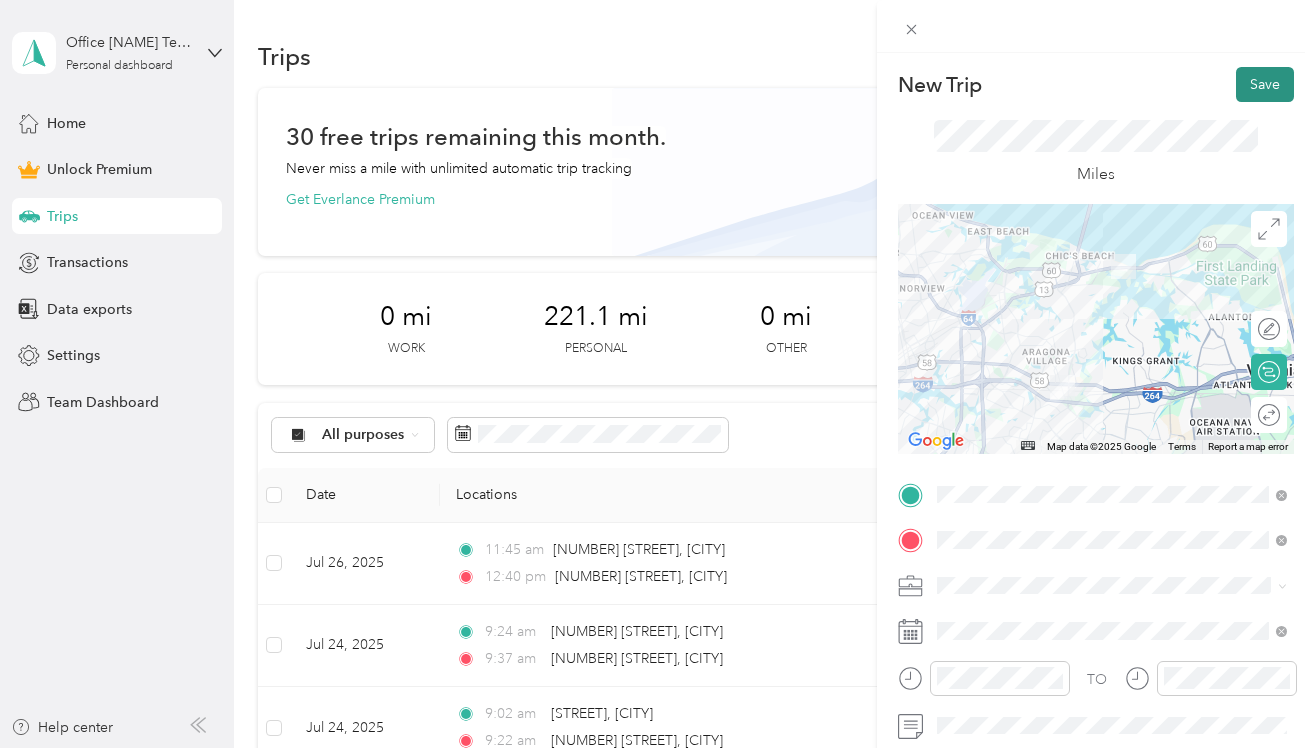 click on "Save" at bounding box center [1265, 84] 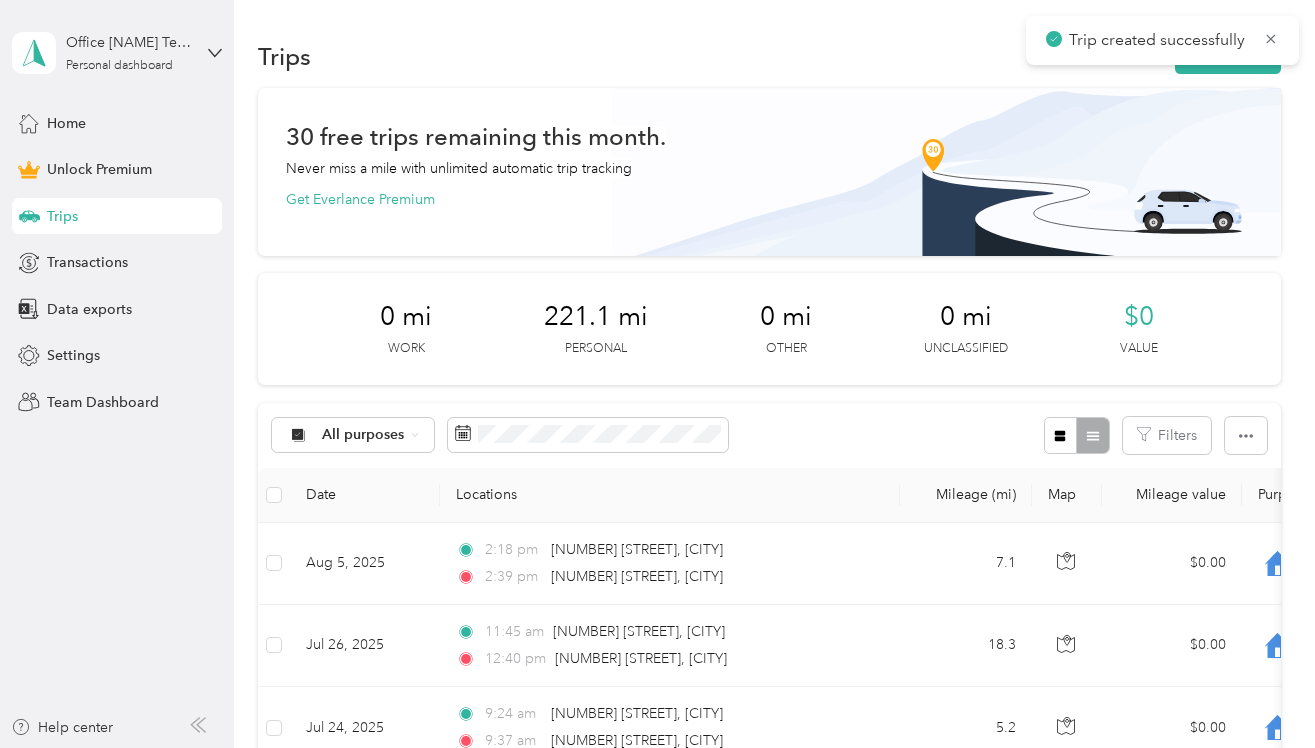 click on "Trip created successfully" at bounding box center (1162, 40) 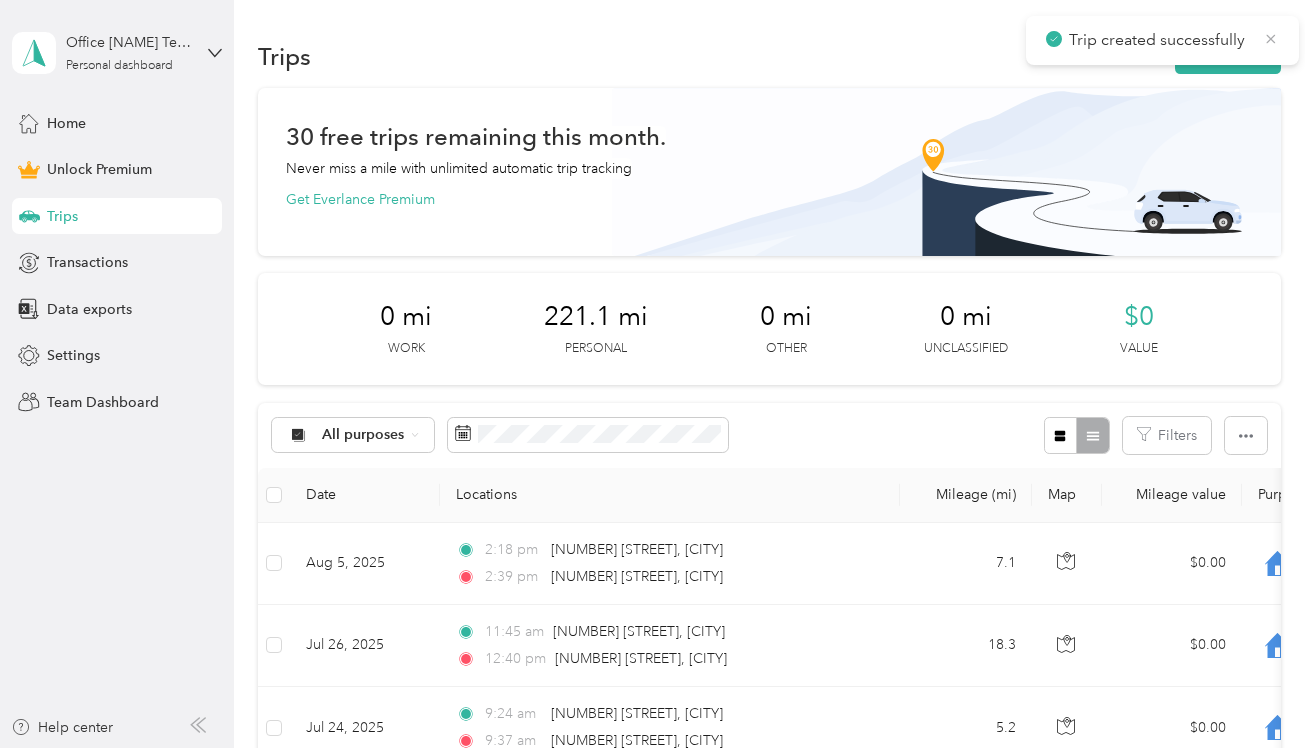 click 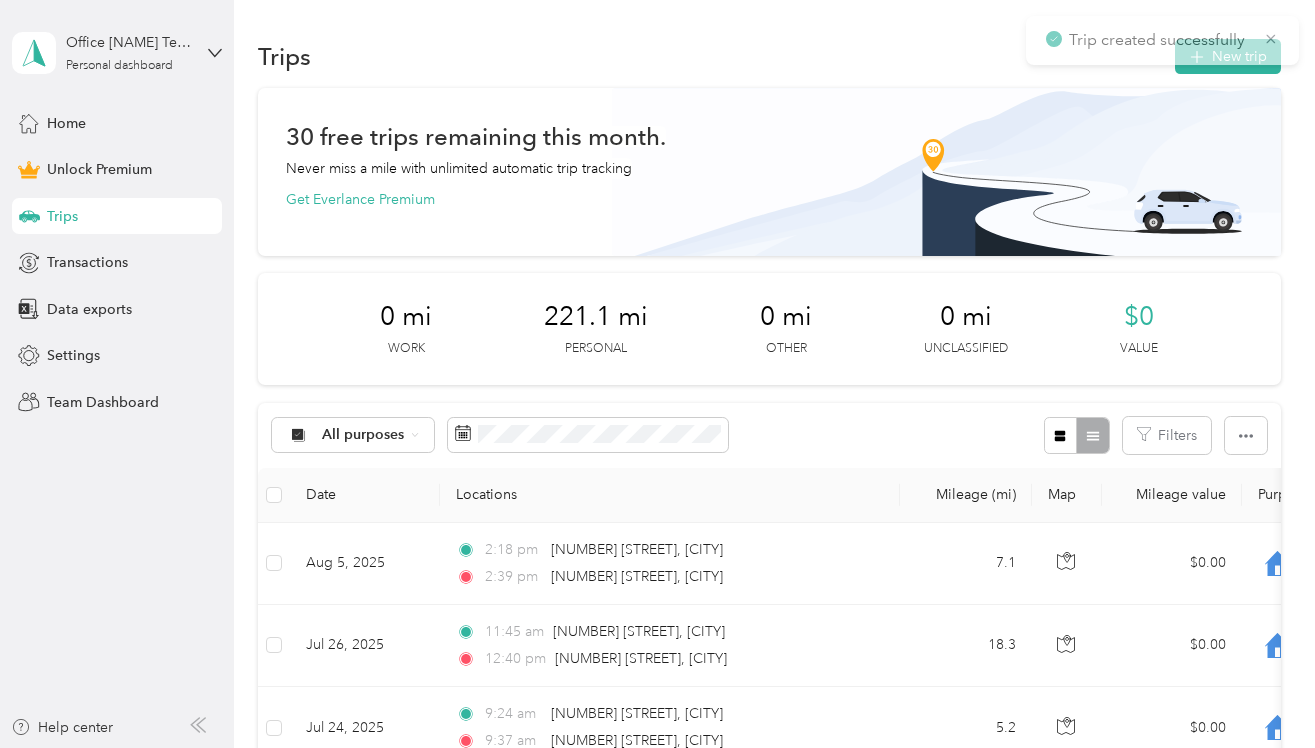 click on "Trip created successfully" at bounding box center (1162, 40) 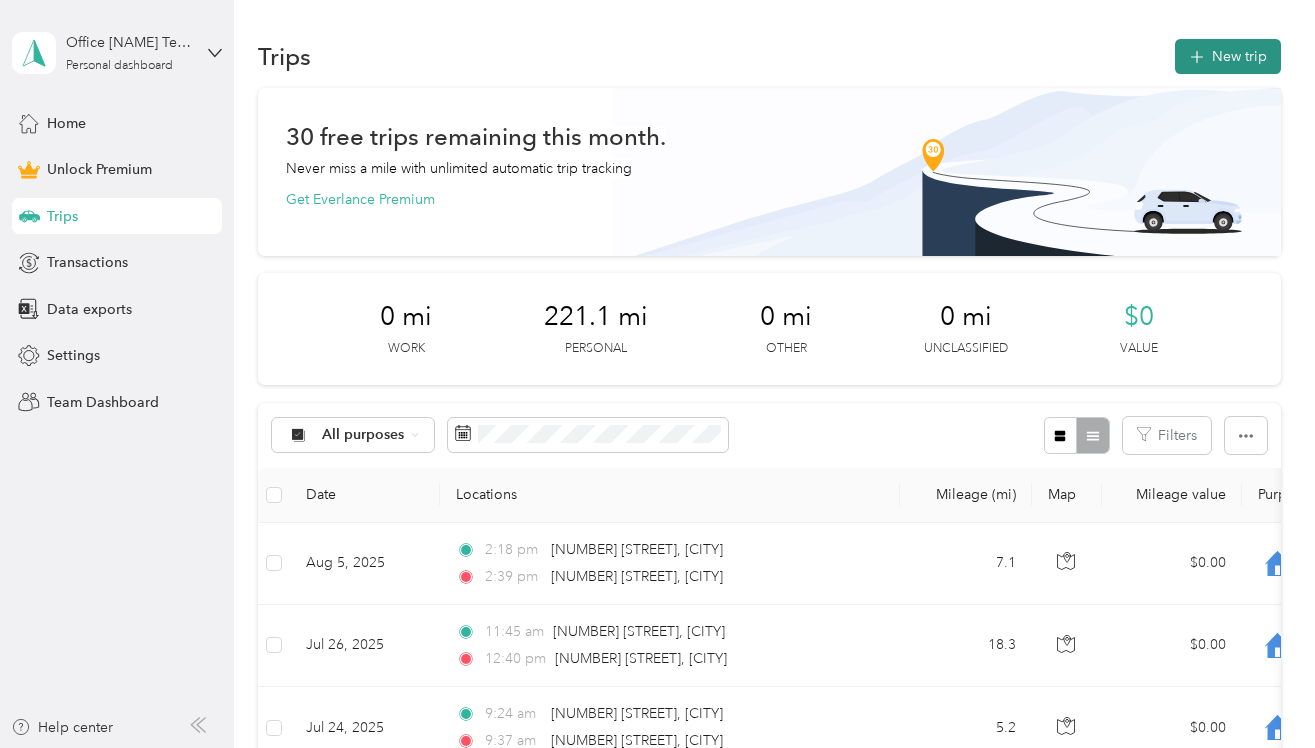 click on "New trip" at bounding box center [1228, 56] 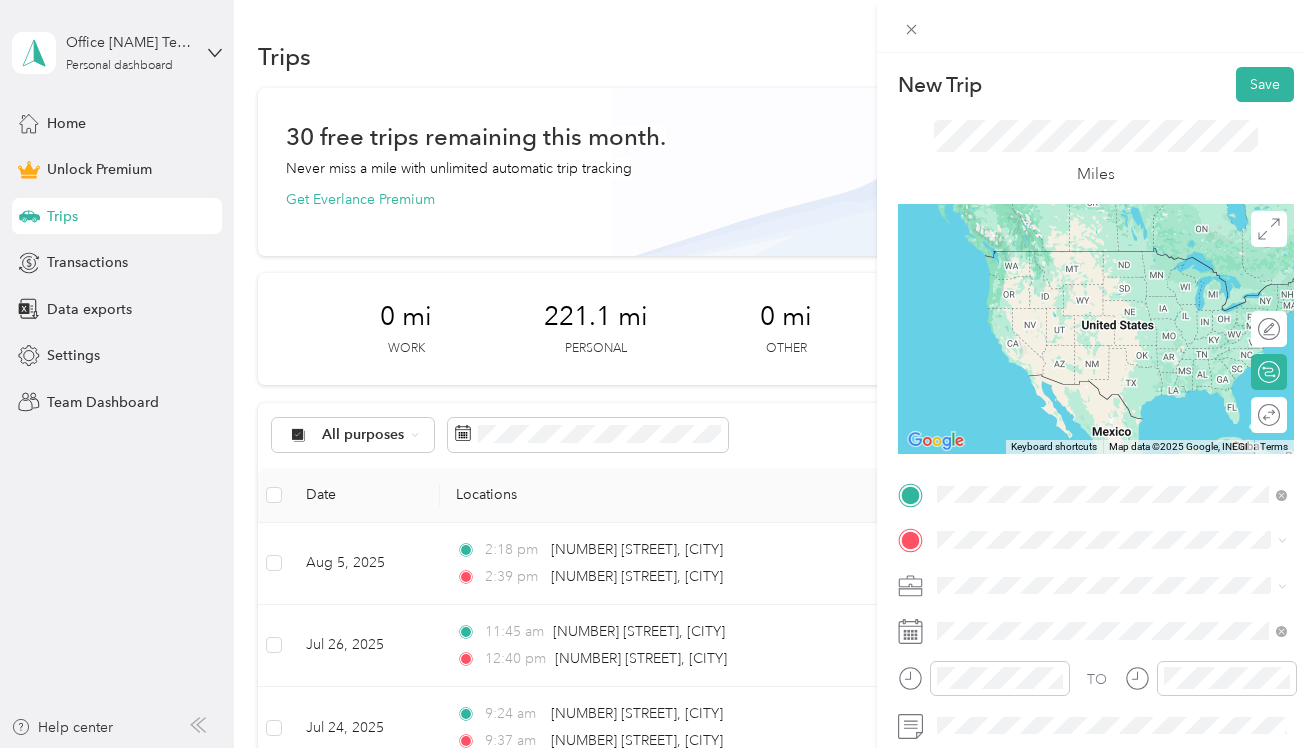 click on "[NUMBER] [STREET]
[CITY], [STATE] [POSTAL_CODE], [COUNTRY]" at bounding box center [1118, 259] 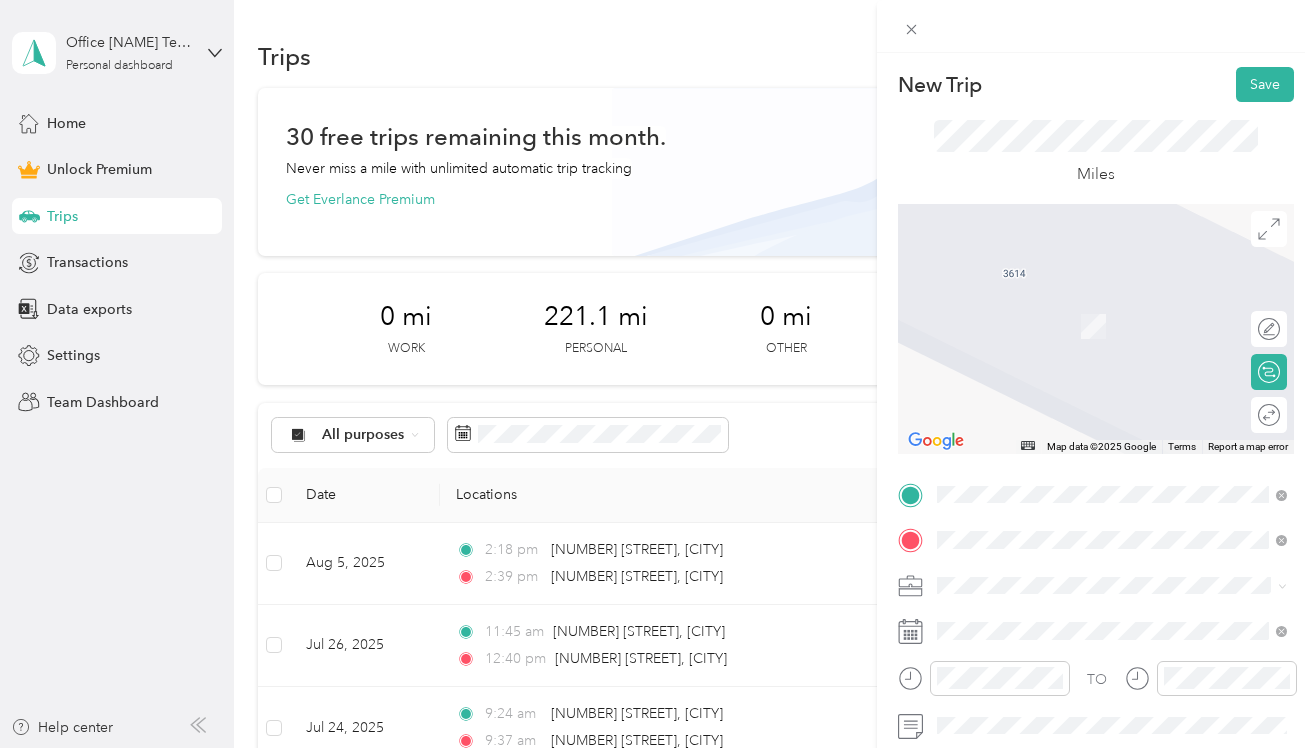 click on "[NUMBER] [STREET]
[CITY], [STATE] [POSTAL_CODE], [COUNTRY]" at bounding box center (1118, 620) 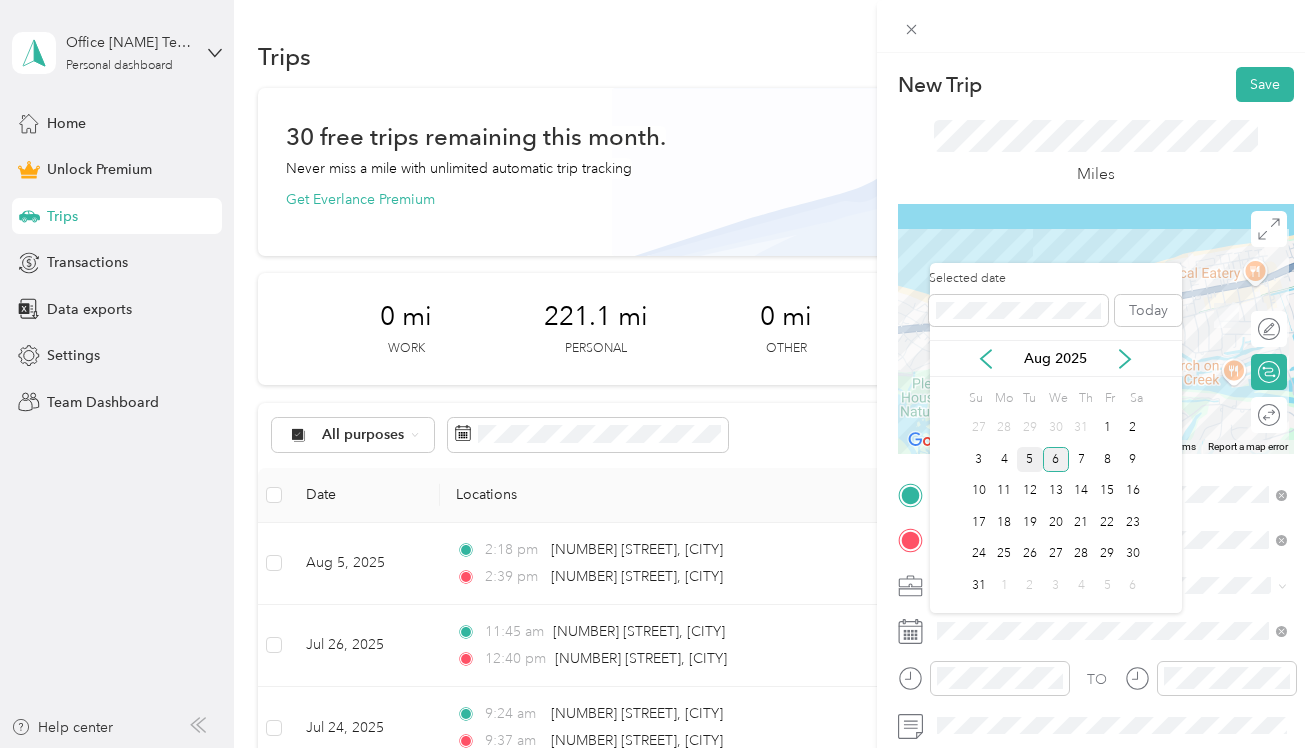 click on "5" at bounding box center (1030, 459) 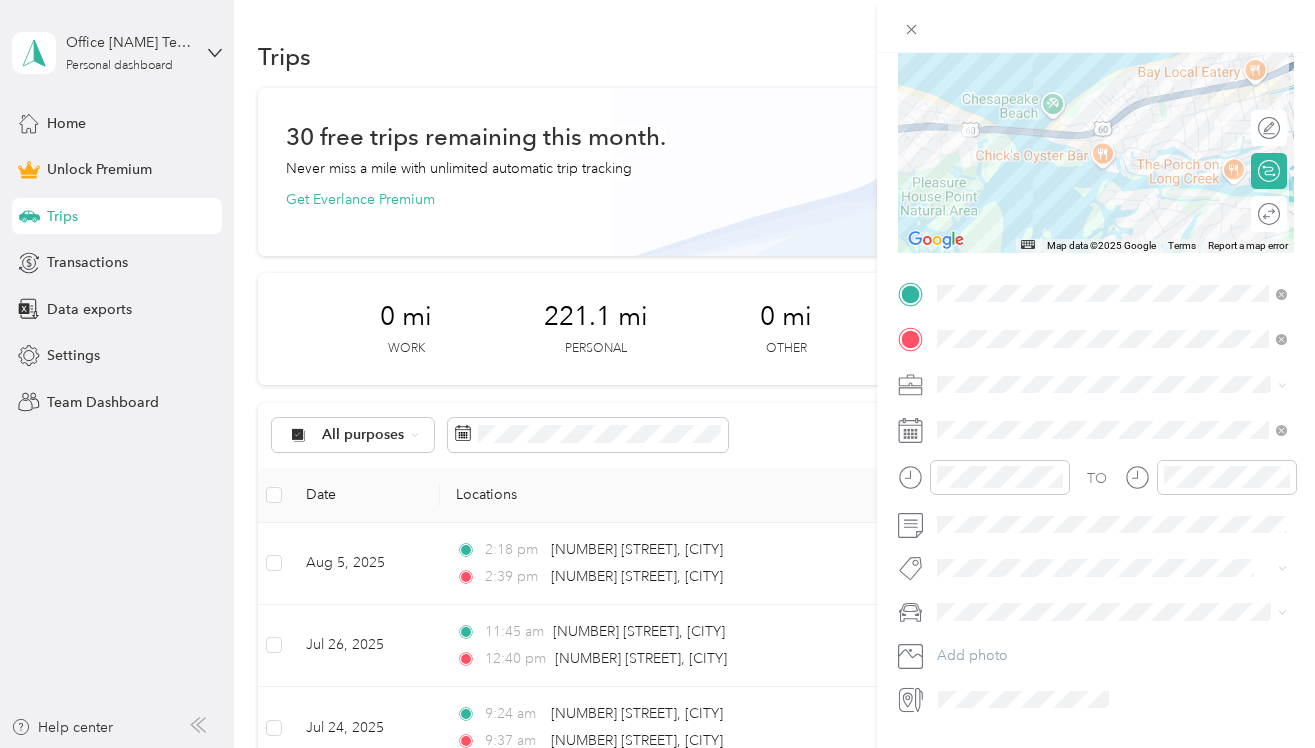scroll, scrollTop: 216, scrollLeft: 0, axis: vertical 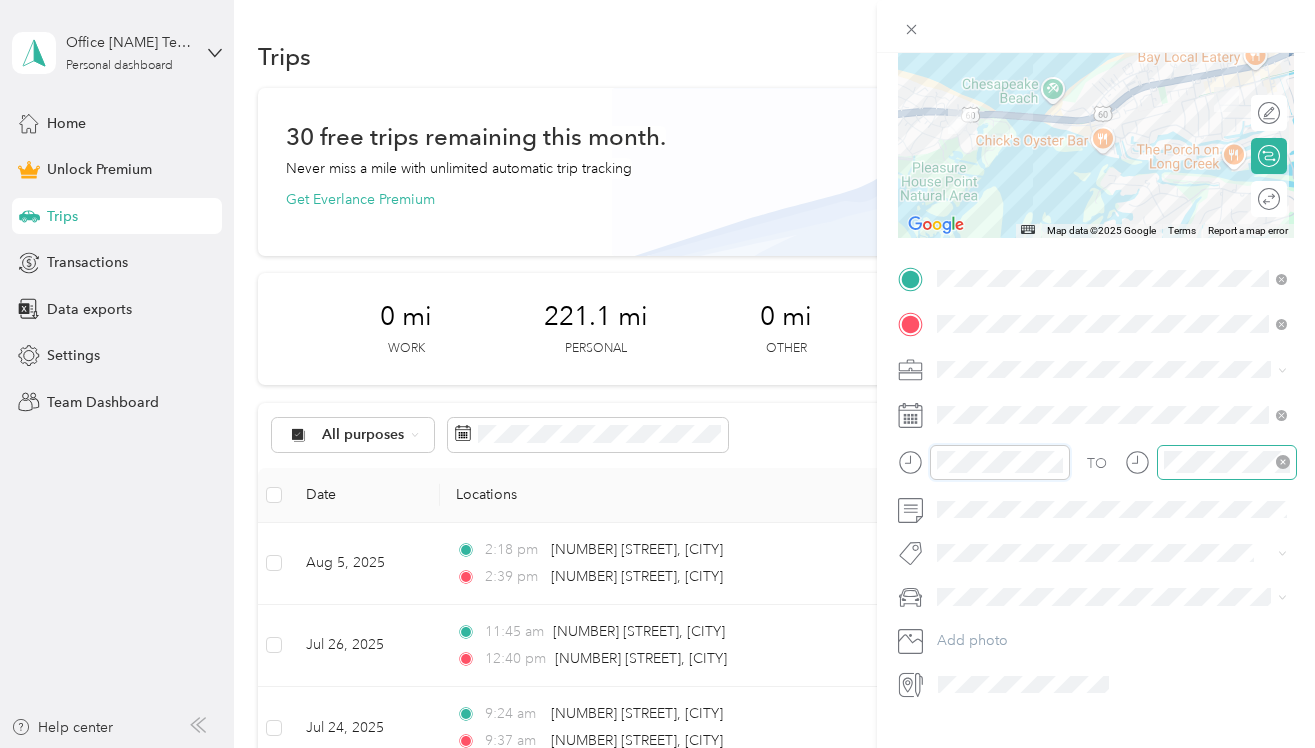 click at bounding box center [1227, 462] 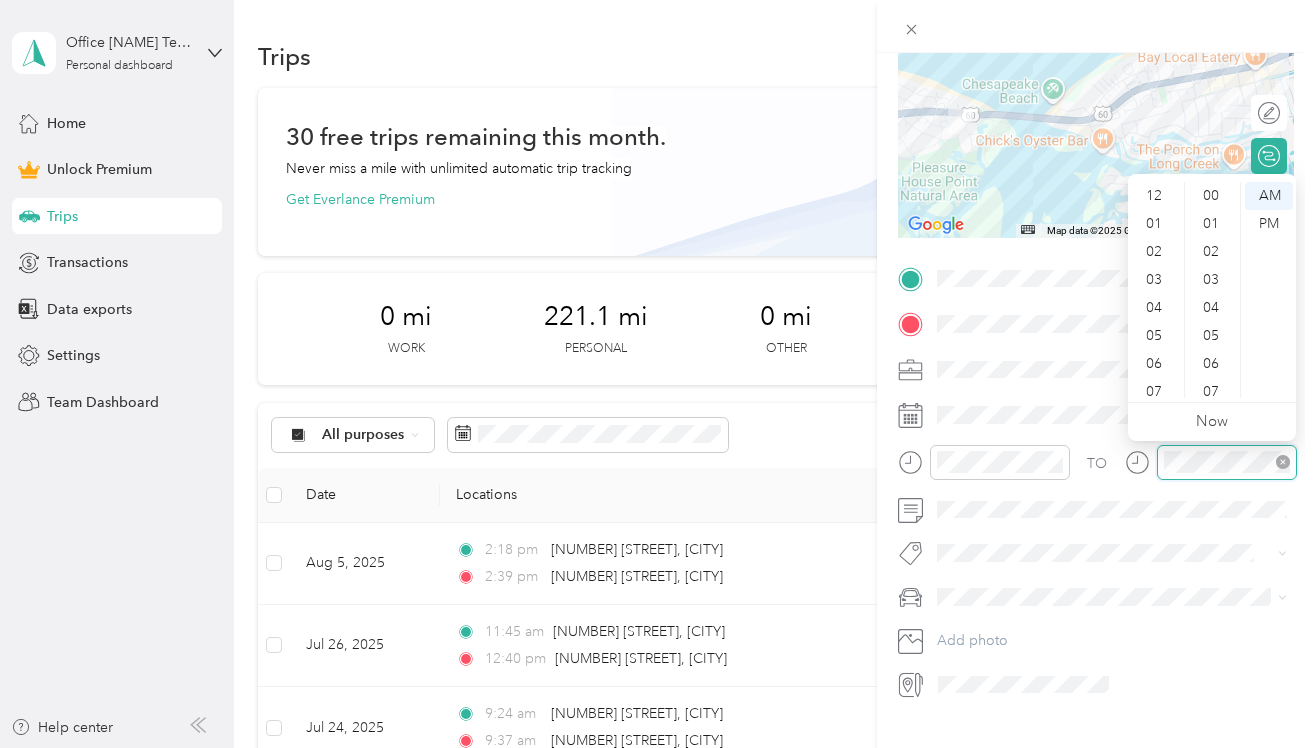 scroll, scrollTop: 120, scrollLeft: 0, axis: vertical 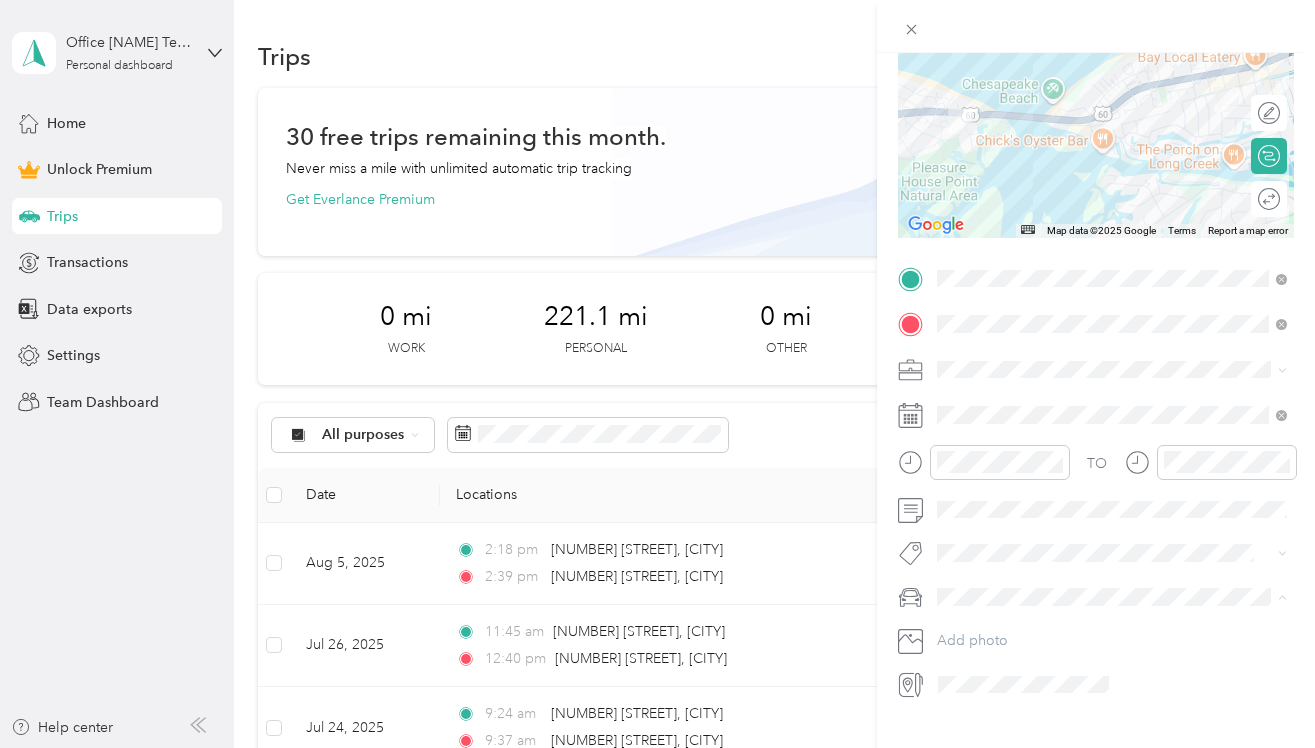 click on "[NAME]'s car" at bounding box center (985, 632) 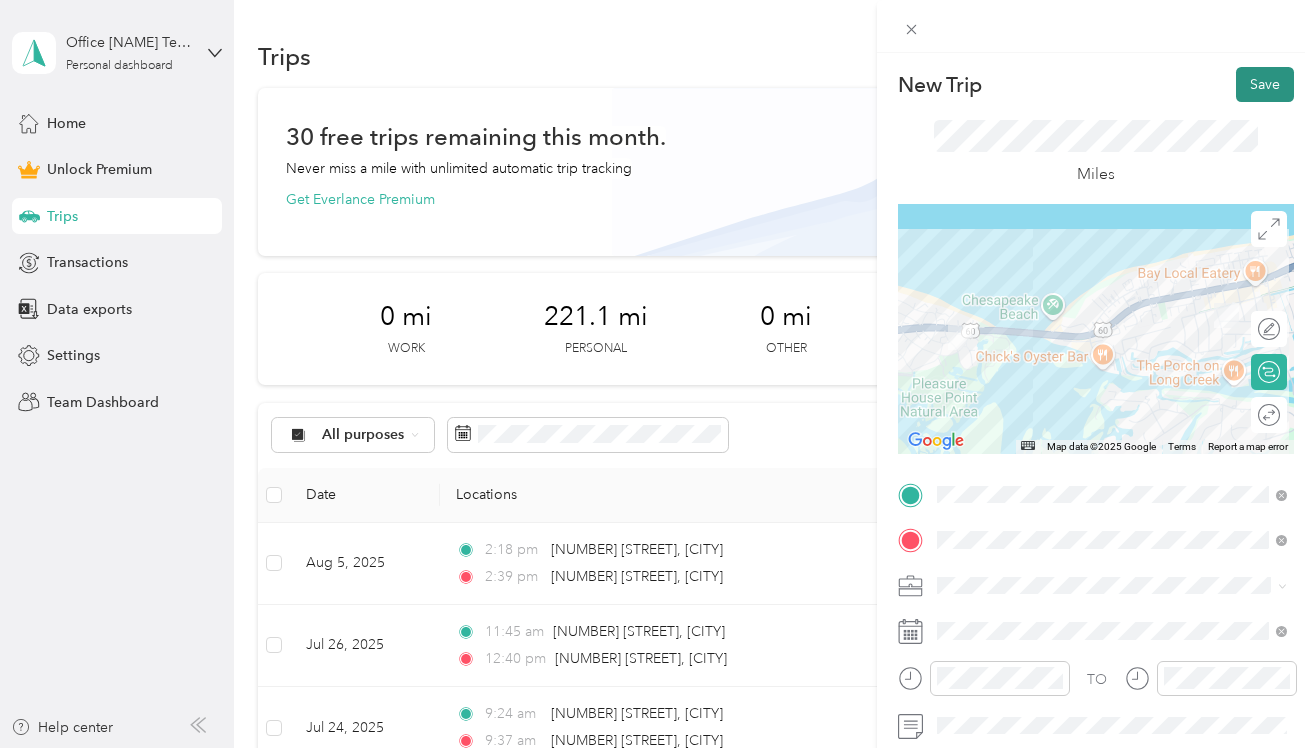 click on "Save" at bounding box center [1265, 84] 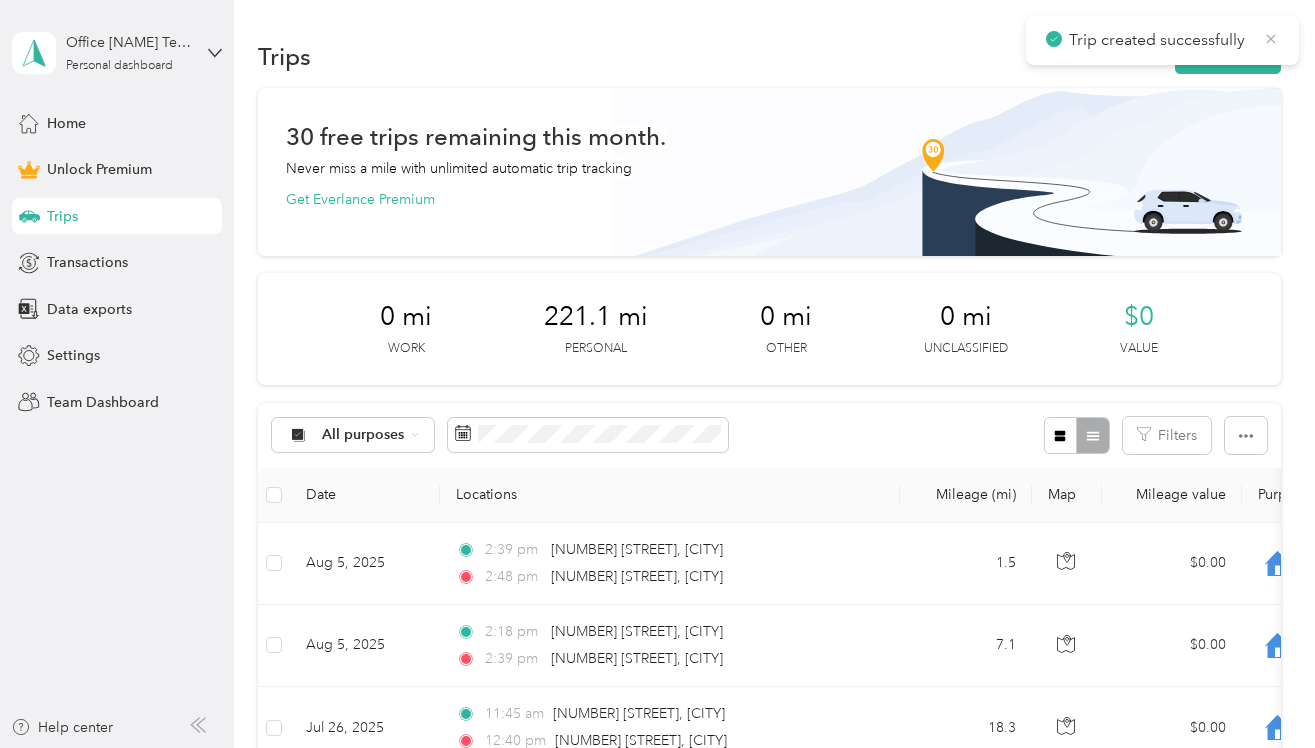 click 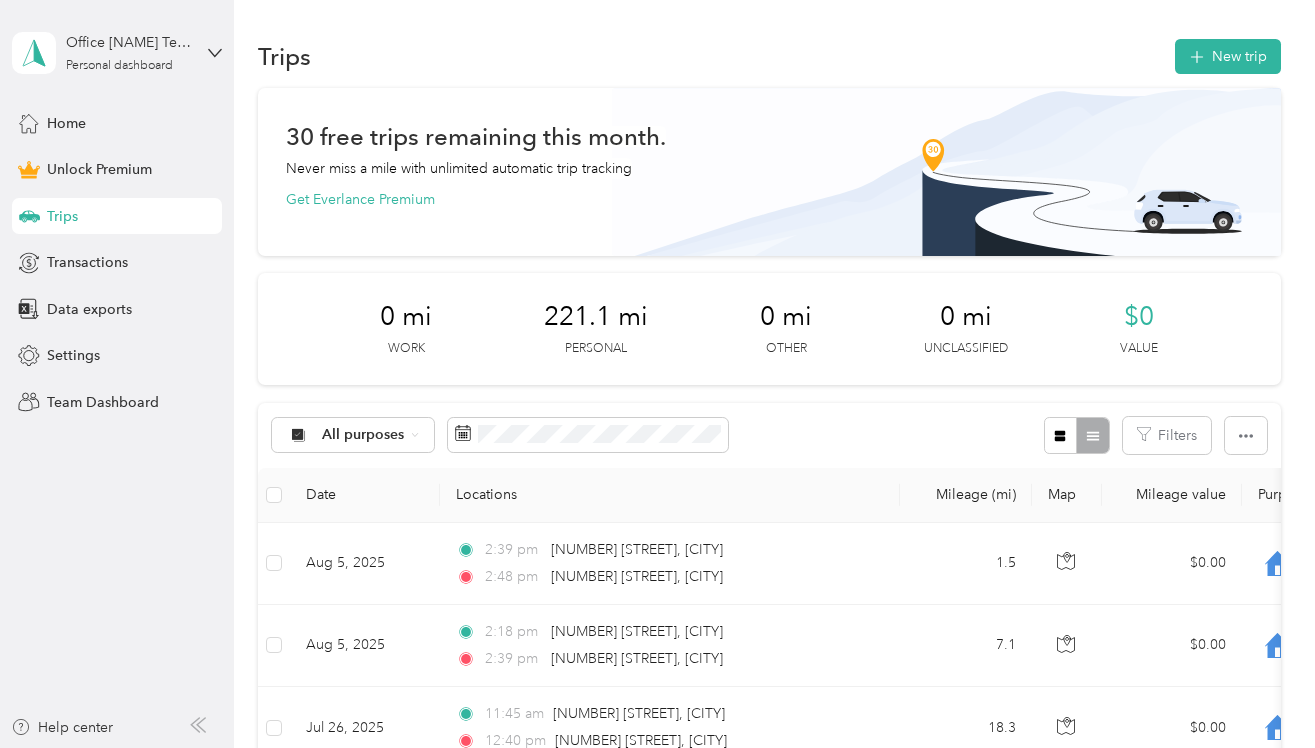 click on "Trip created successfully" at bounding box center (1162, 40) 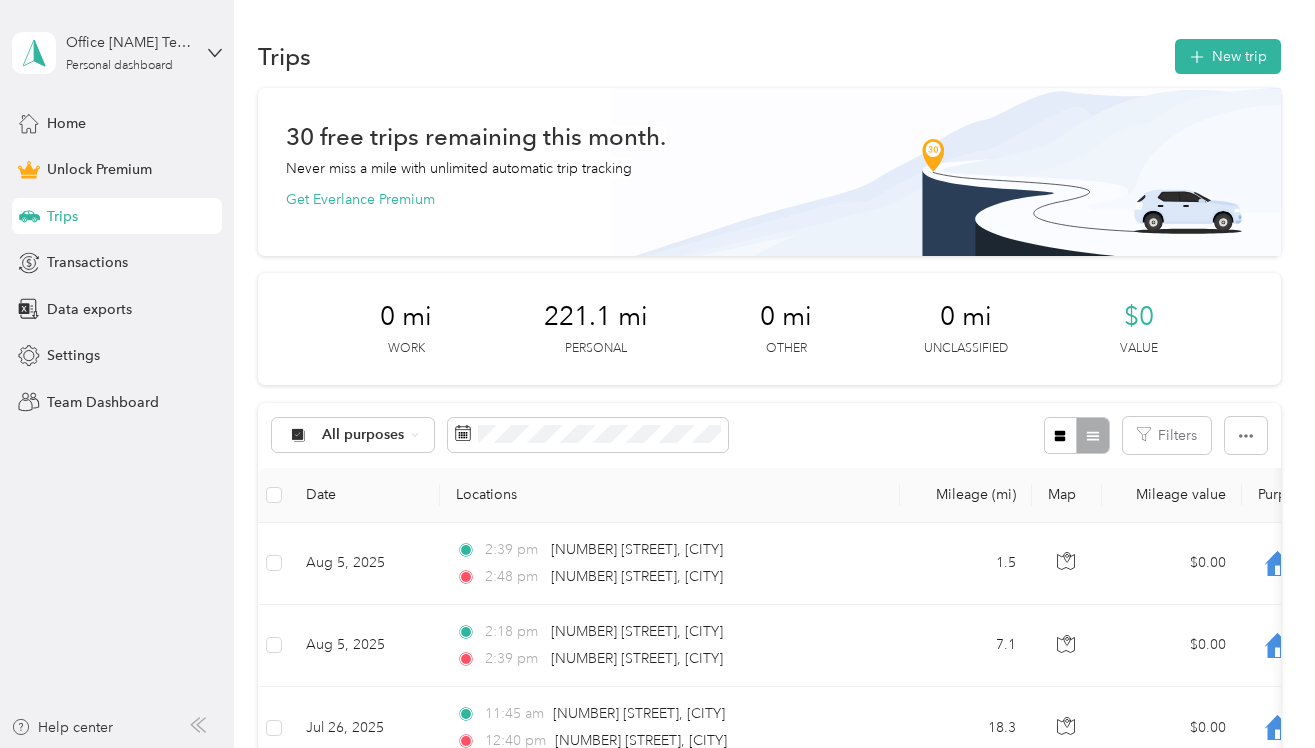 click on "New trip" at bounding box center (1228, 56) 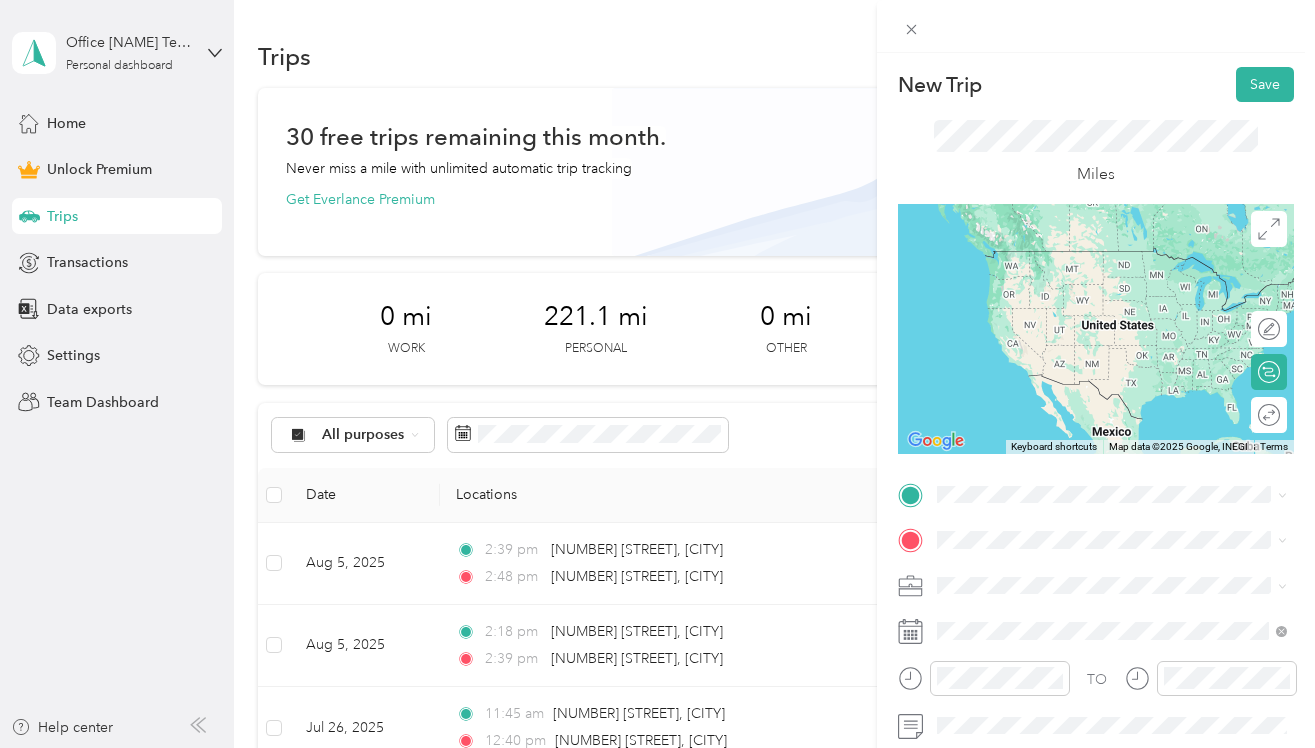 click on "[NUMBER] [STREET]
[CITY], [STATE] [POSTAL_CODE], [COUNTRY]" at bounding box center [1118, 253] 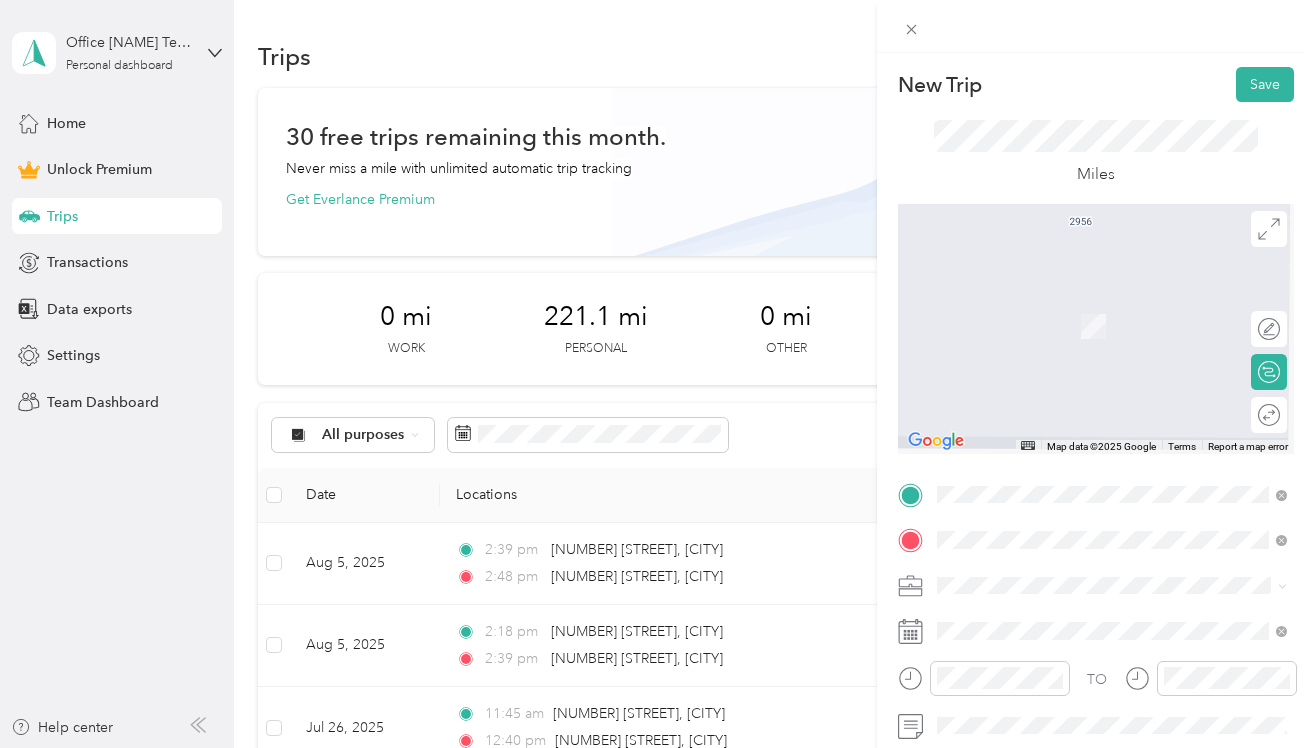 click on "[NUMBER] [STREET]
[CITY], [STATE] [POSTAL_CODE], [COUNTRY]" at bounding box center (1118, 305) 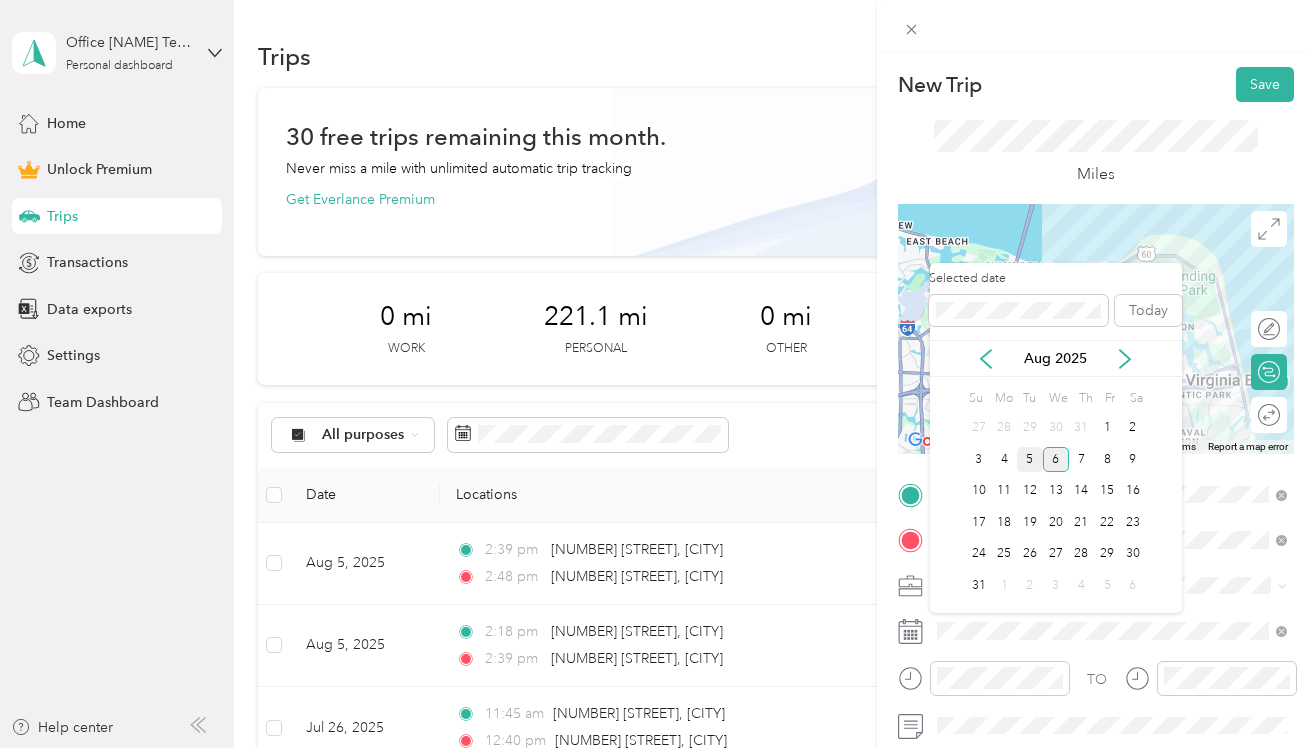 click on "5" at bounding box center (1030, 459) 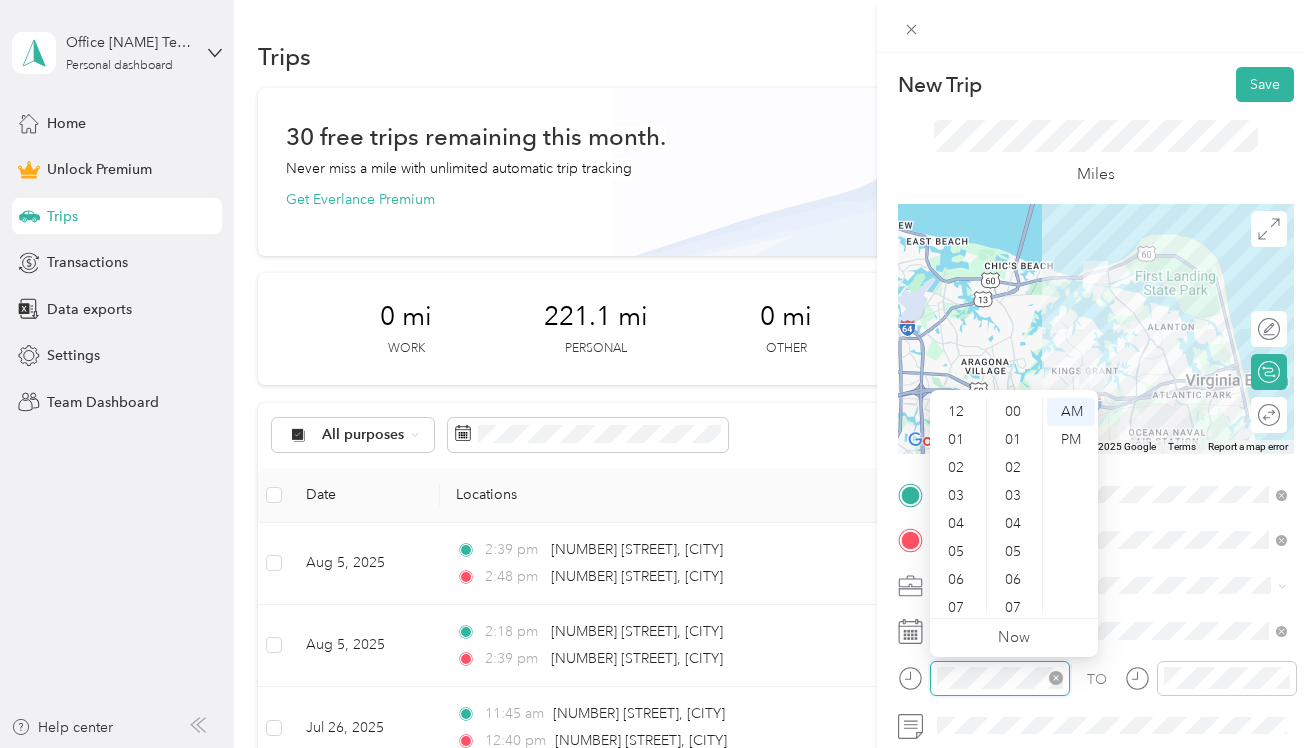 scroll, scrollTop: 120, scrollLeft: 0, axis: vertical 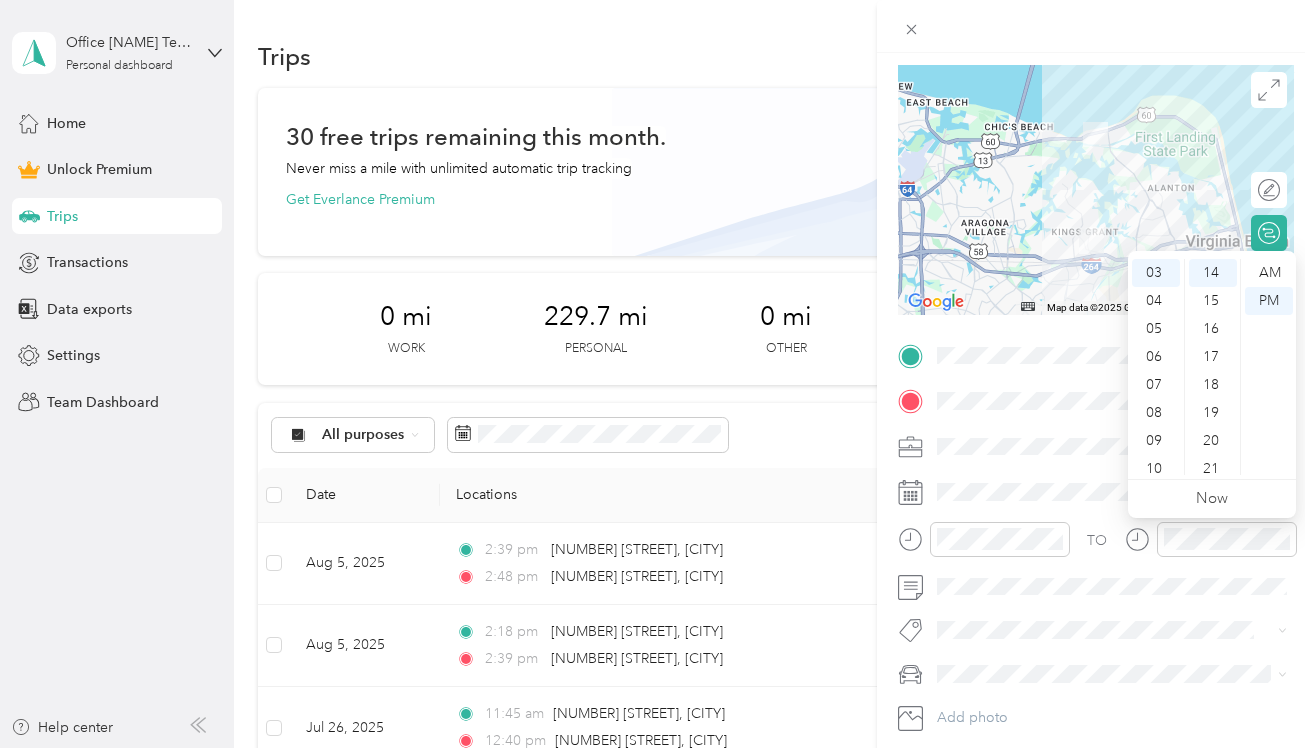 click at bounding box center [1112, 674] 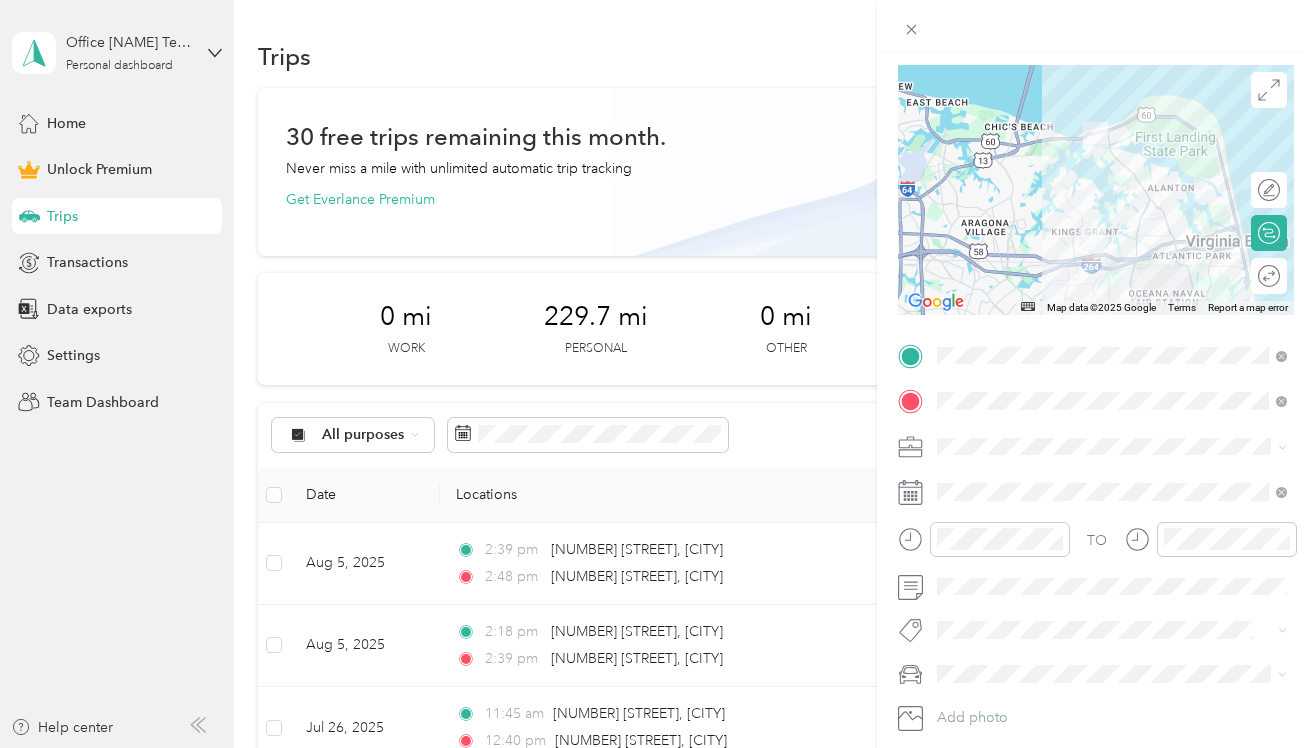 click on "[NAME]'s car" at bounding box center (1112, 708) 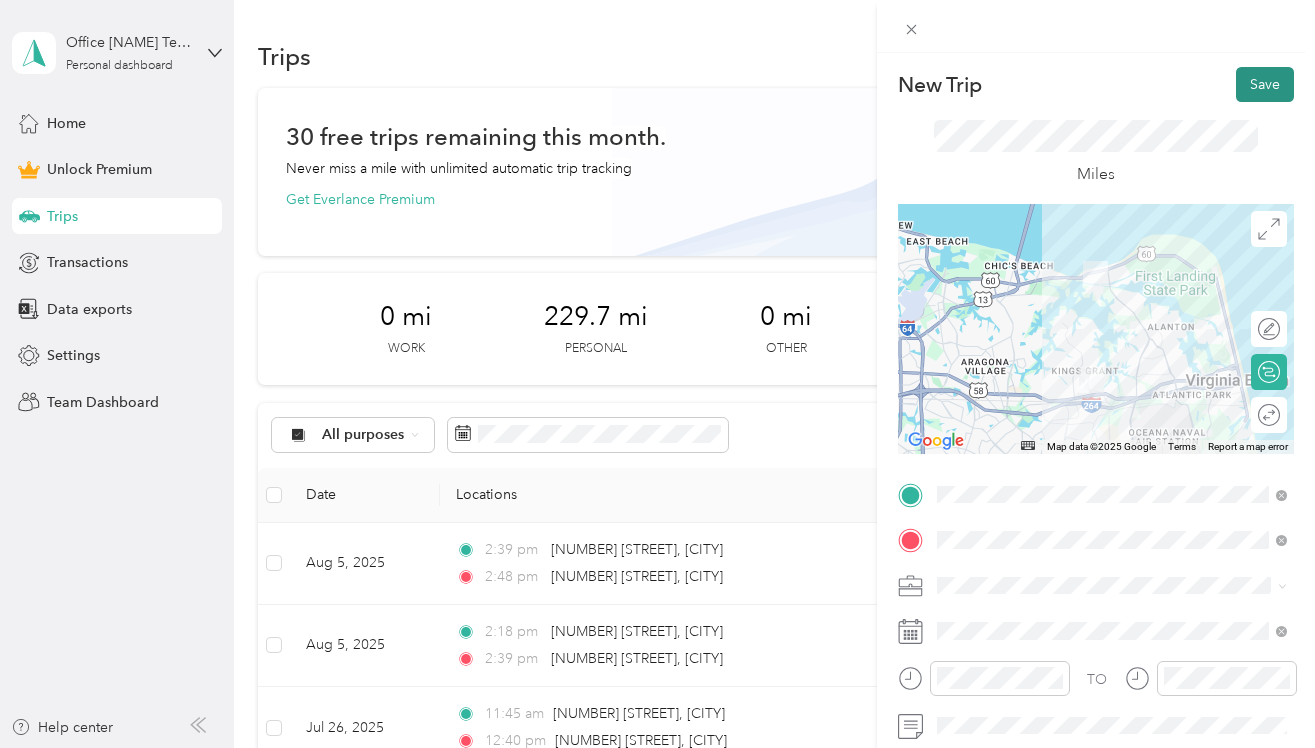 click on "Save" at bounding box center [1265, 84] 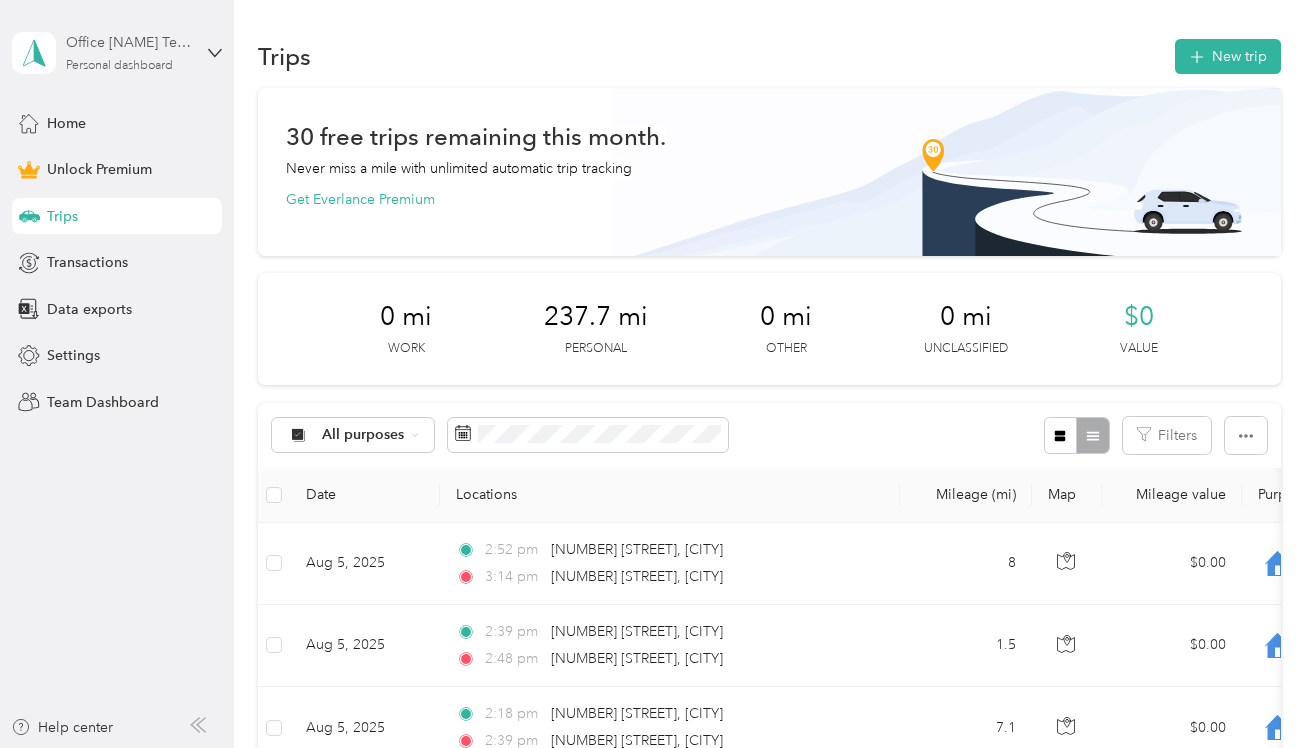 click on "Office [NAME] Team Personal dashboard" at bounding box center (128, 52) 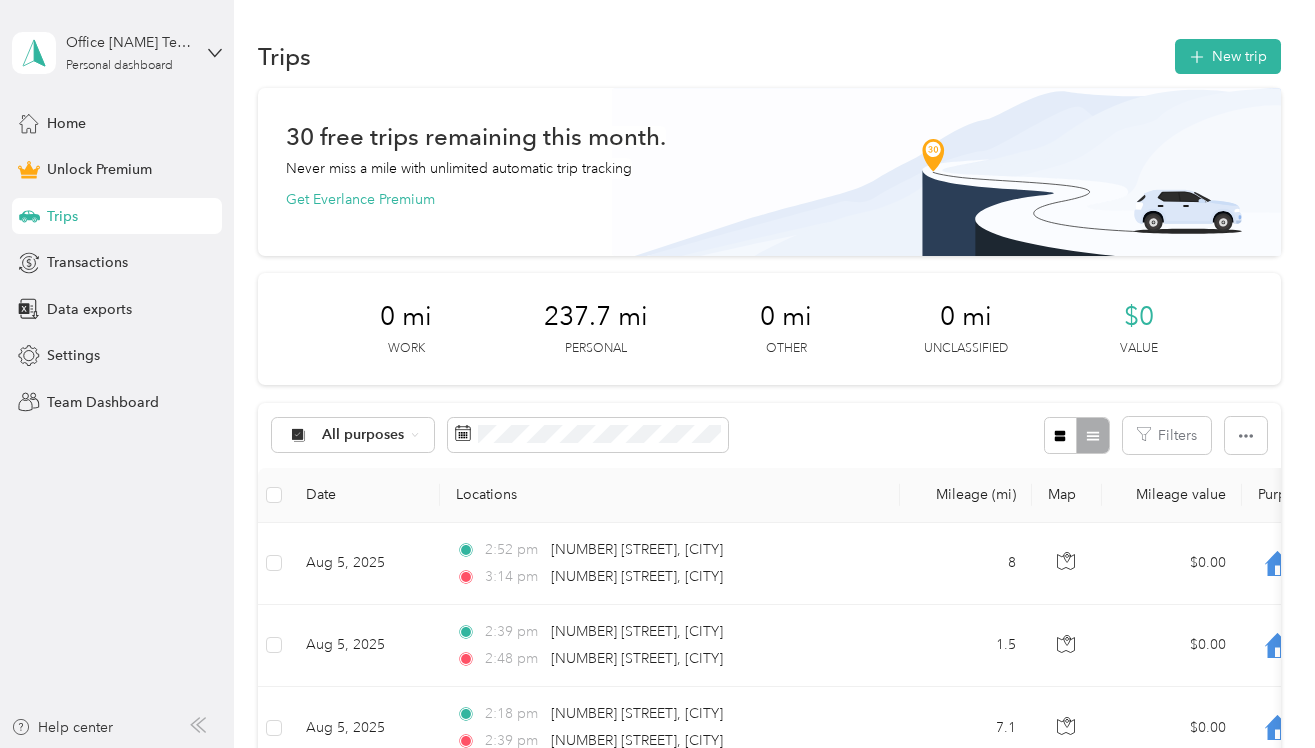 click on "You’re signed in as  office@[DOMAIN]   Log out" at bounding box center (164, 139) 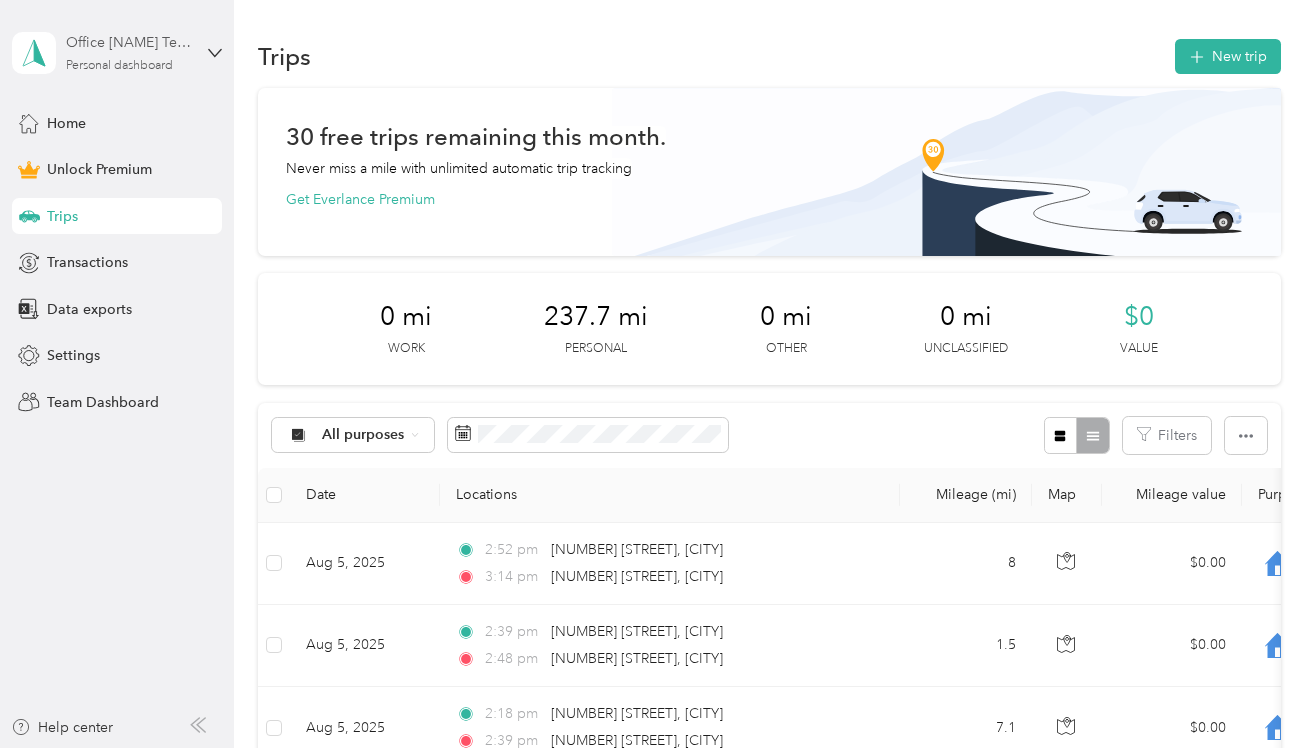 click on "Office [NAME] Team" at bounding box center [128, 42] 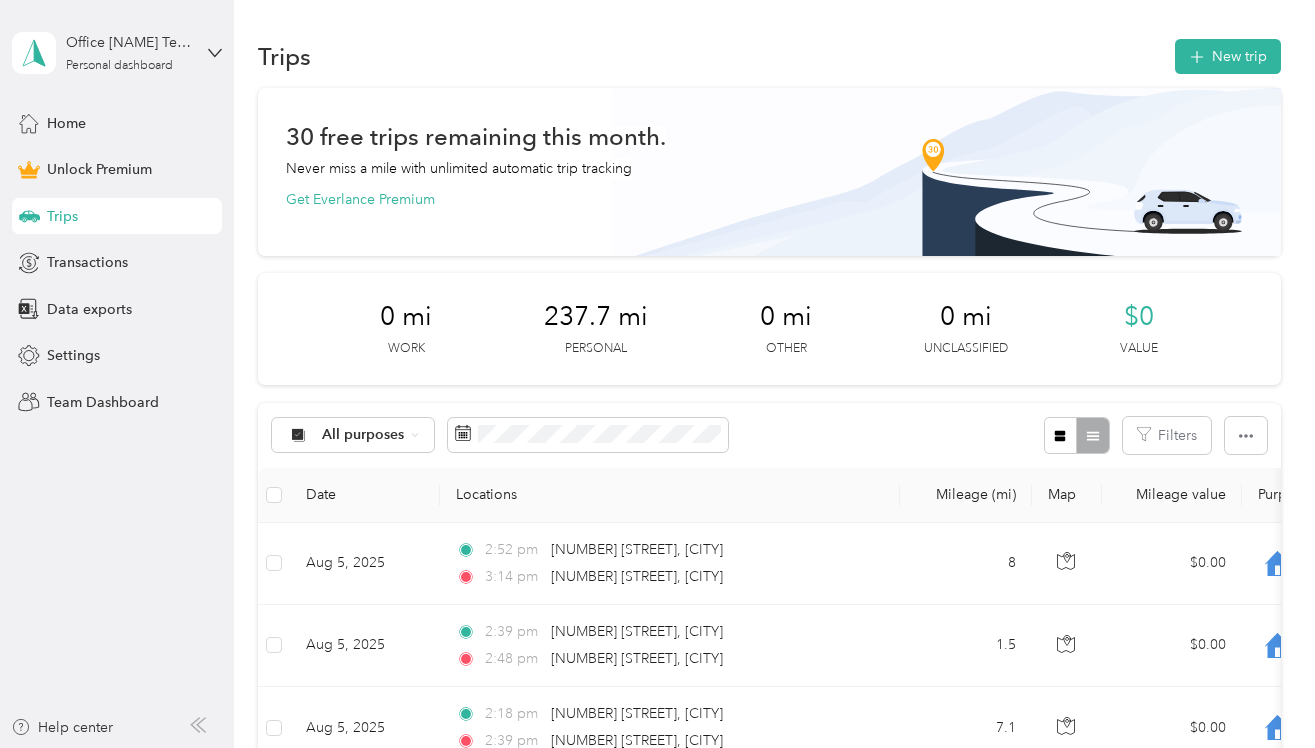 click on "Log out" at bounding box center (67, 164) 